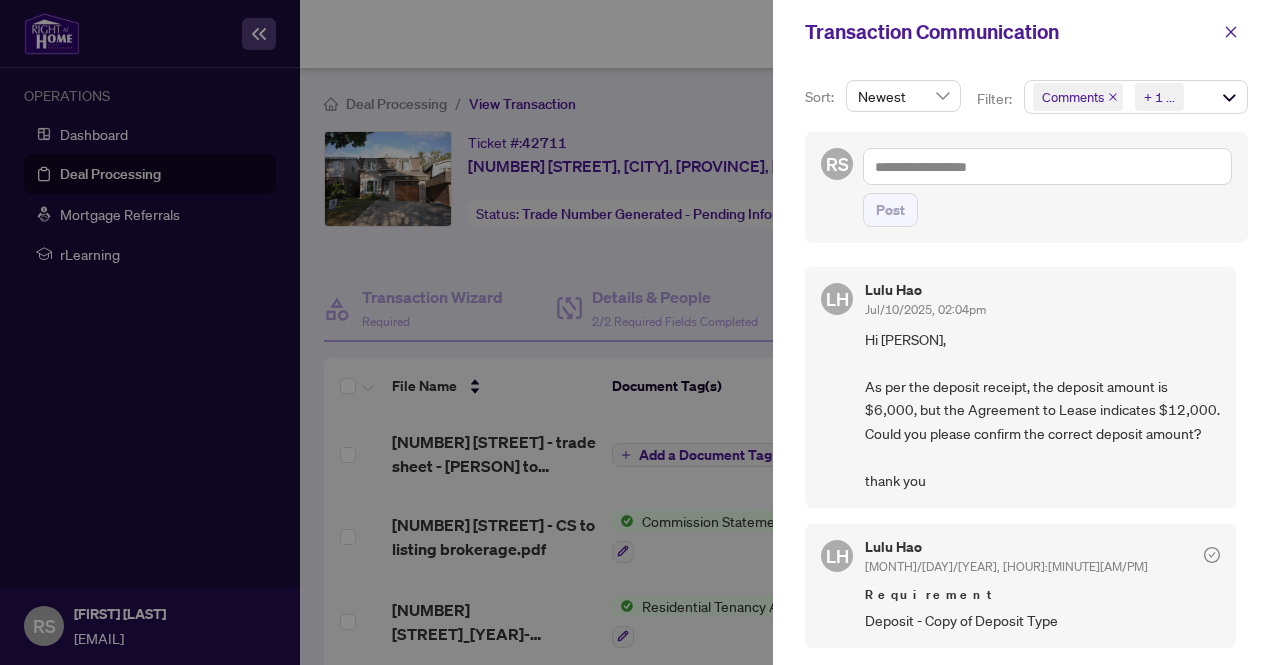 scroll, scrollTop: 0, scrollLeft: 0, axis: both 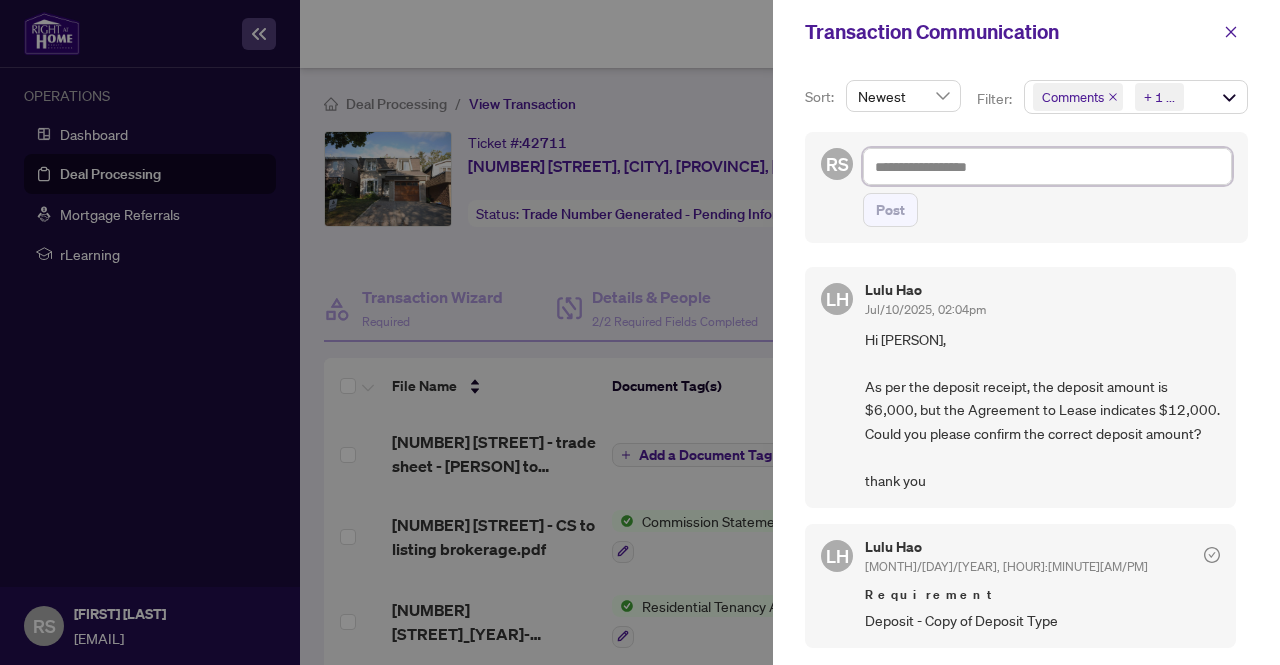click at bounding box center [1047, 166] 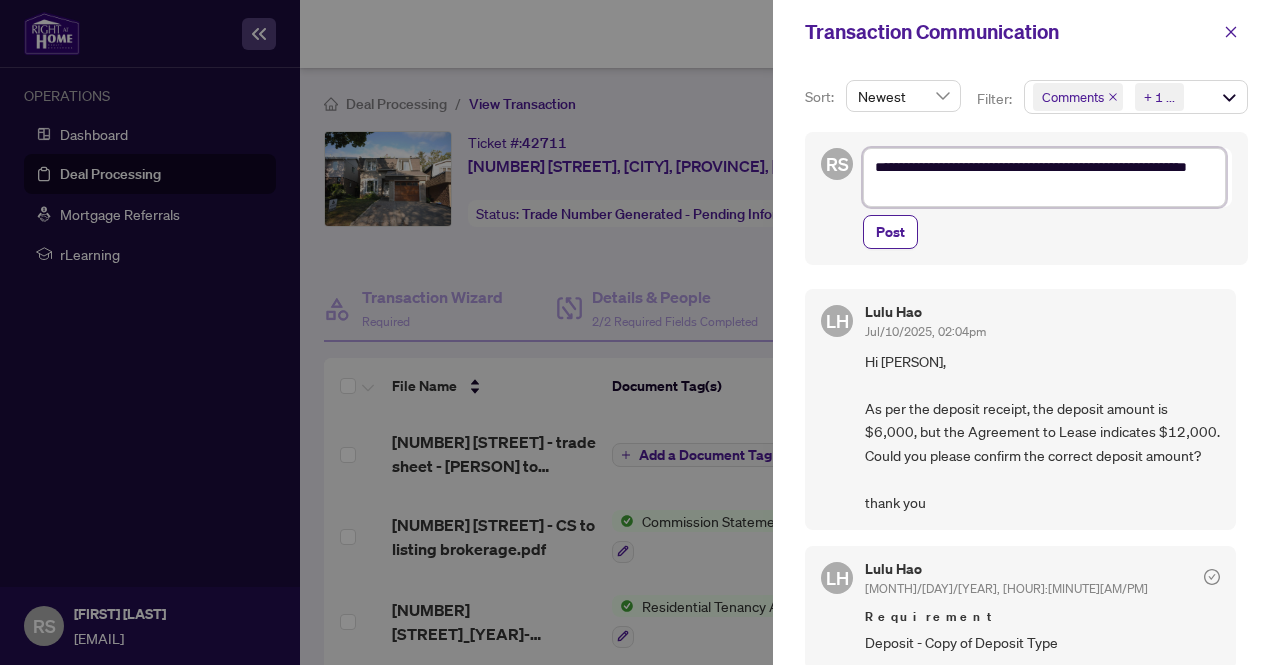 type on "**********" 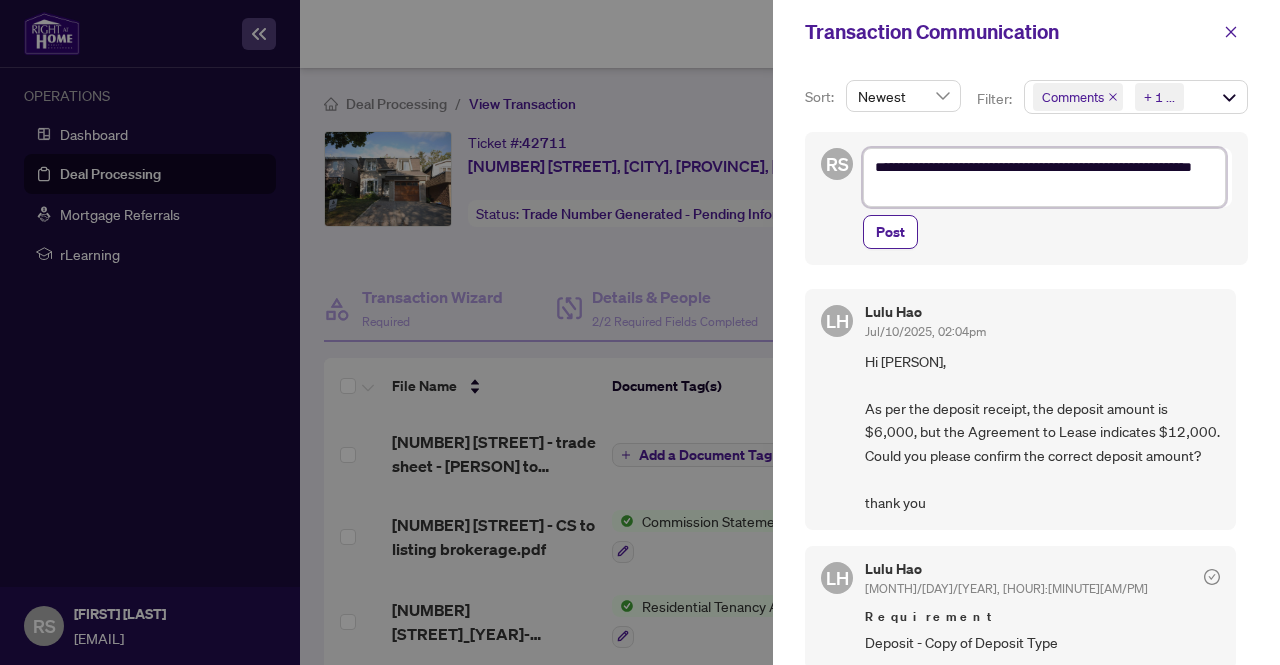 paste on "**********" 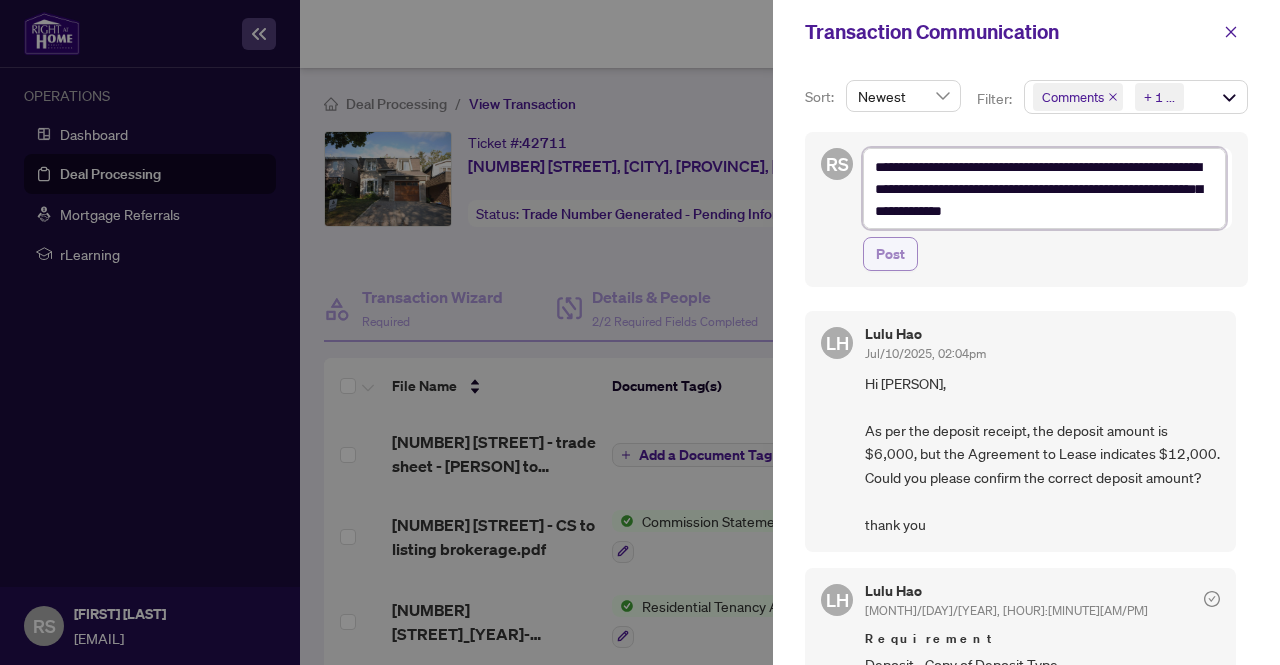 type on "**********" 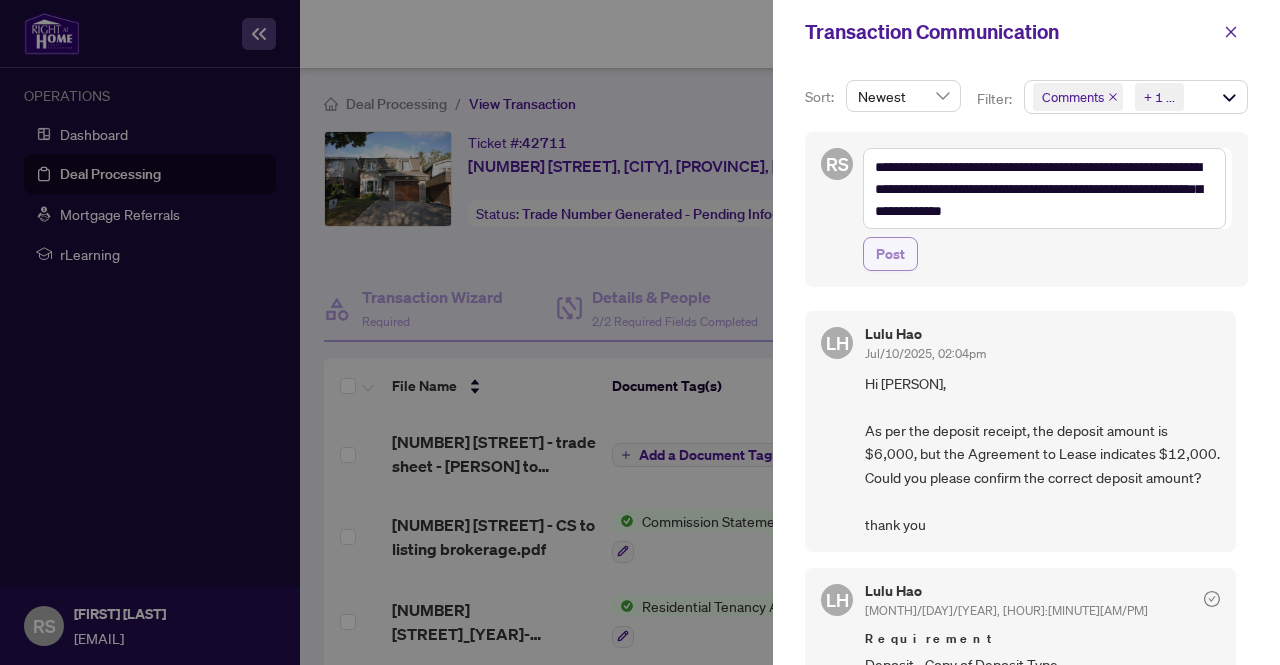 click on "Post" at bounding box center (890, 254) 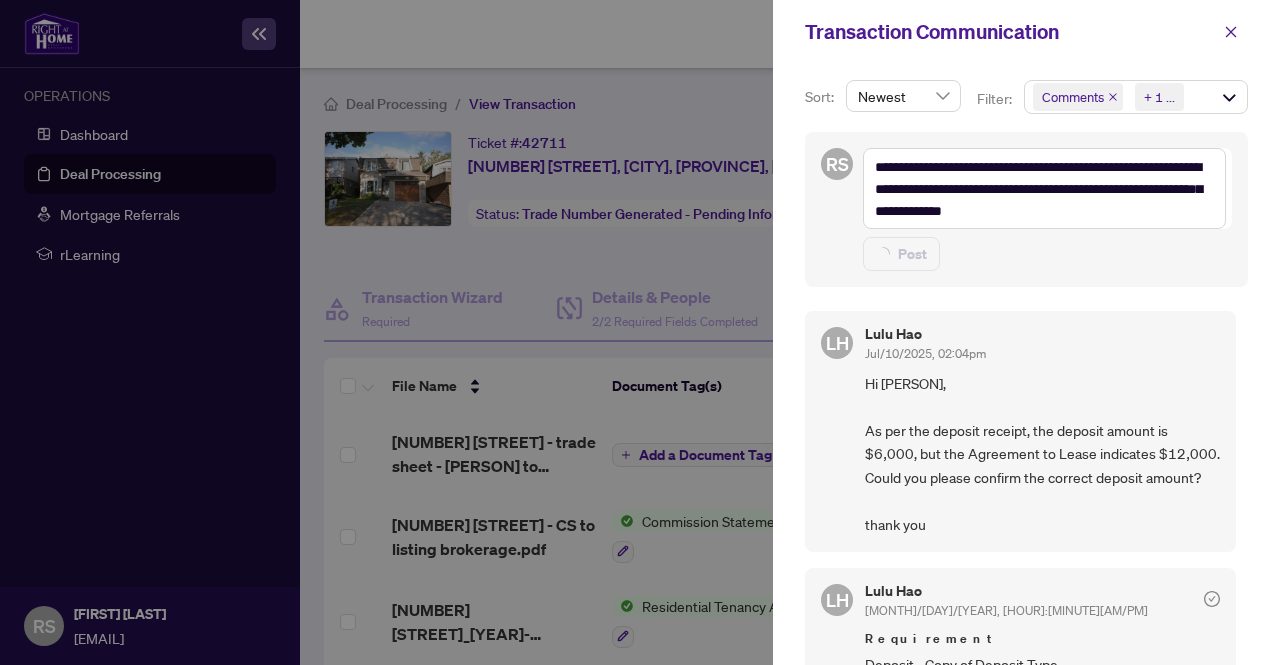 type on "**********" 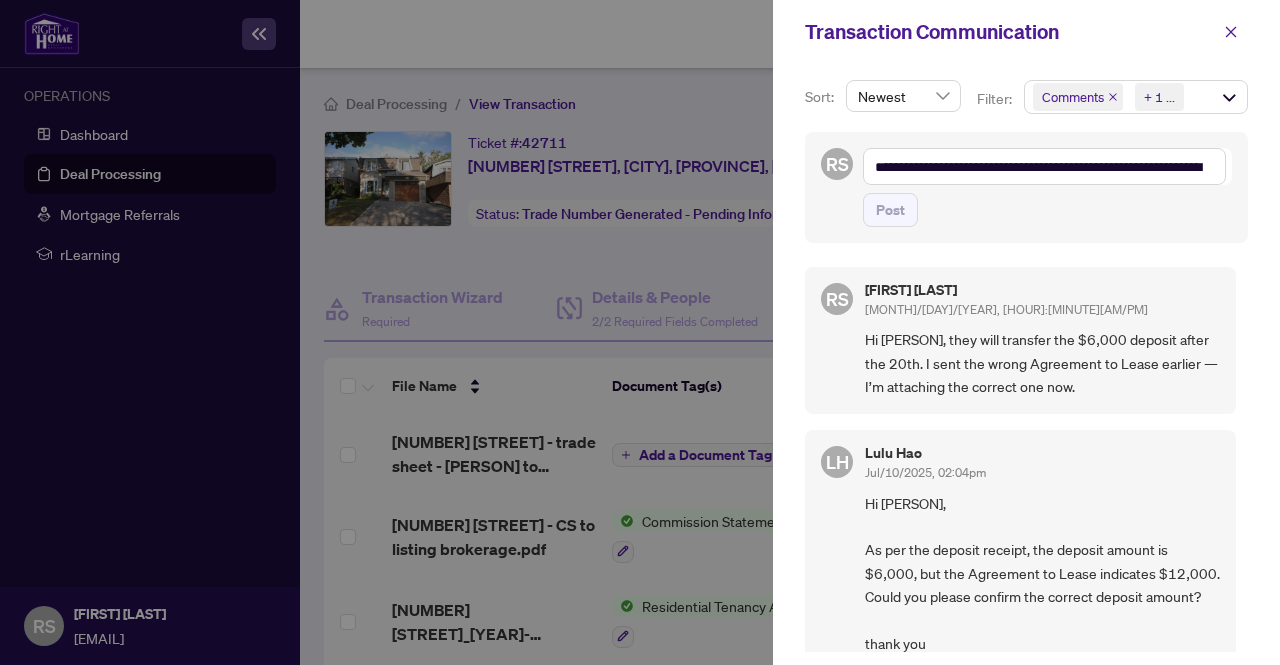 click at bounding box center [640, 332] 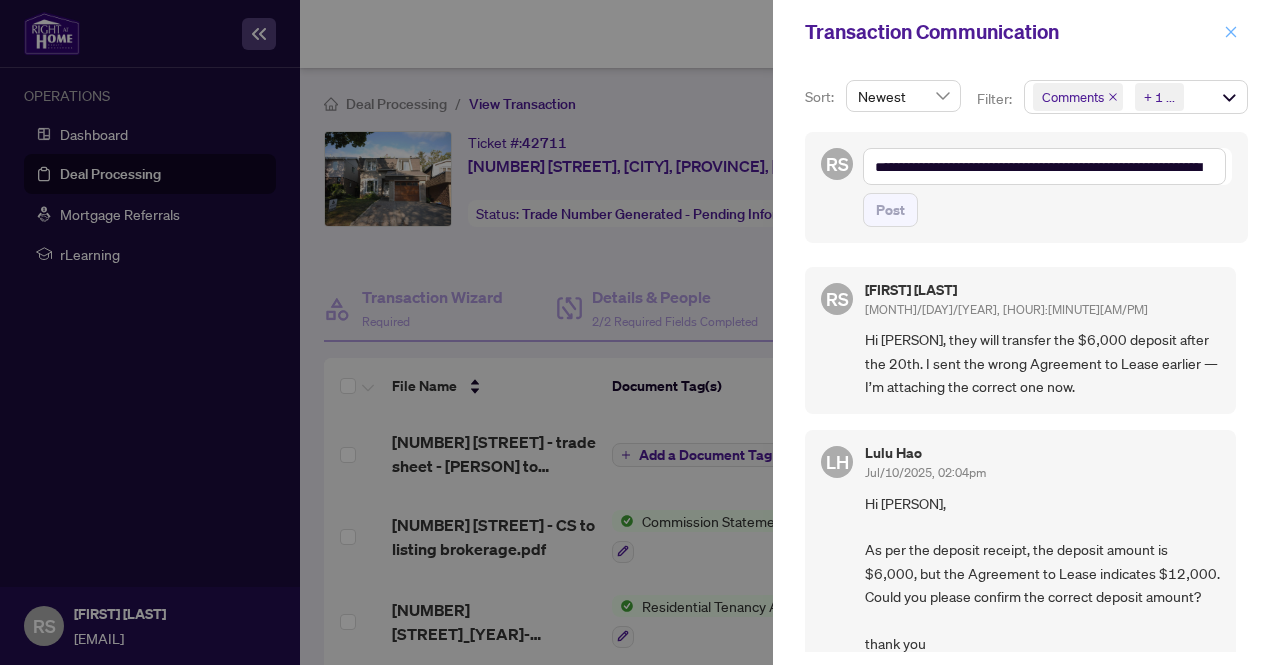 click at bounding box center (1231, 32) 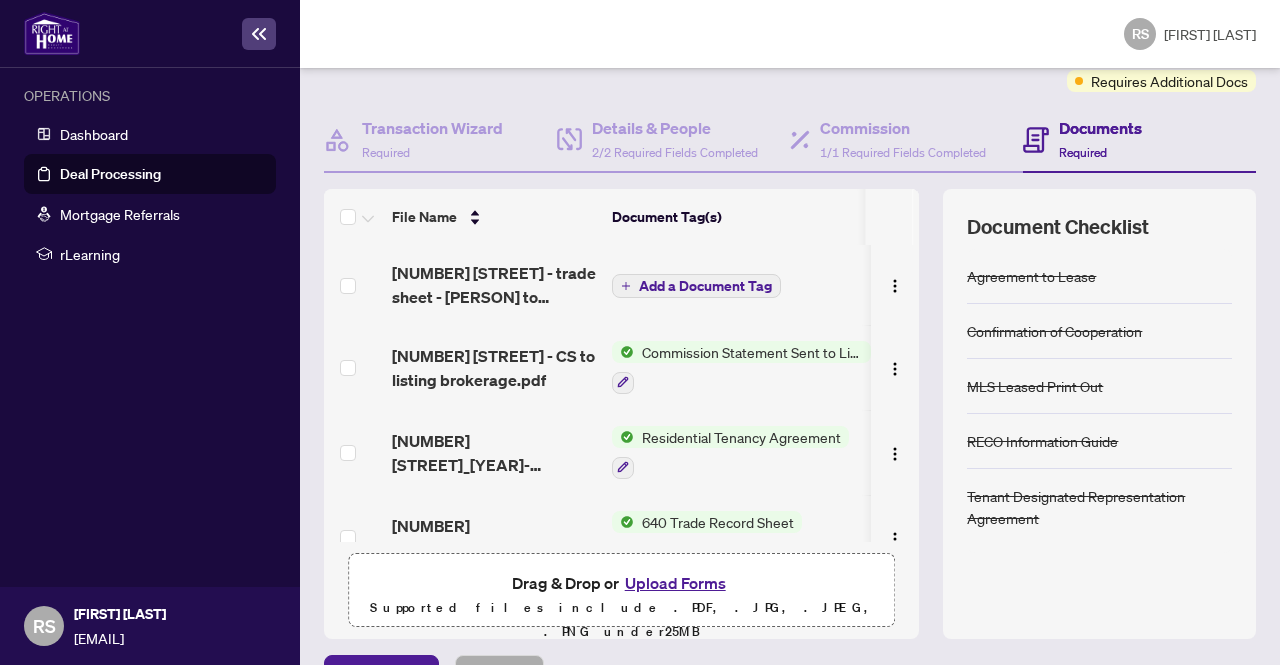 scroll, scrollTop: 221, scrollLeft: 0, axis: vertical 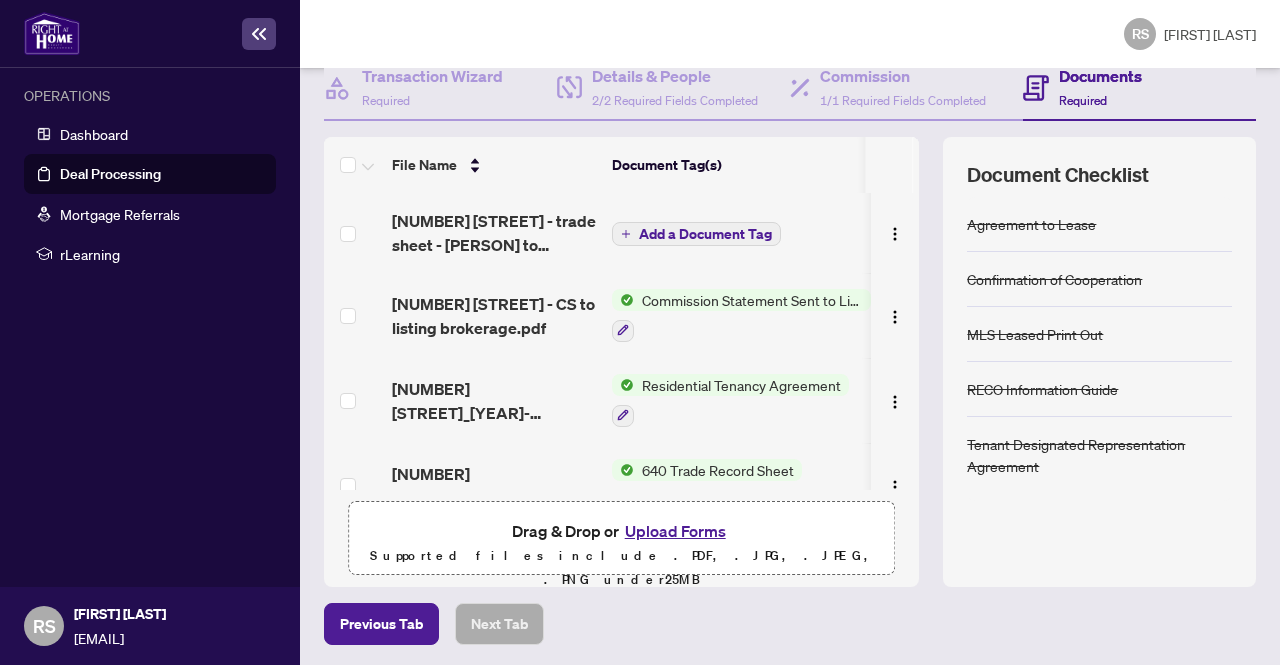 click on "Upload Forms" at bounding box center (675, 531) 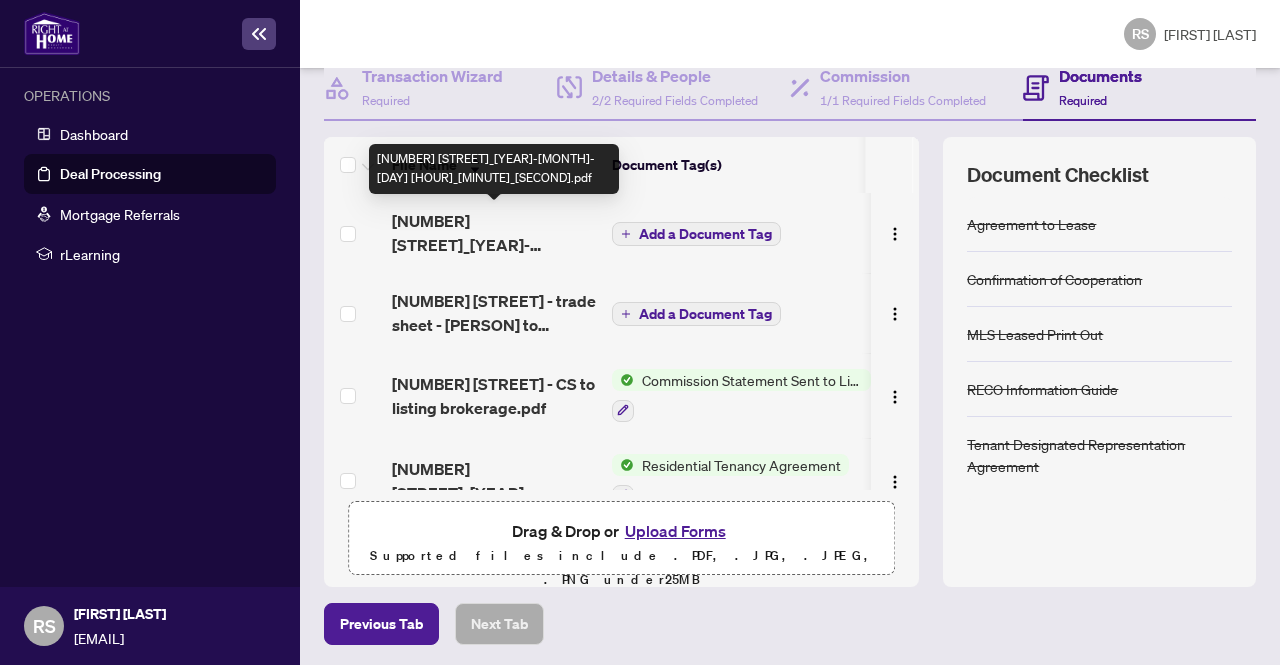 click on "[NUMBER] [STREET]_[YEAR]-[MONTH]-[DAY] [TIME].pdf" at bounding box center [494, 233] 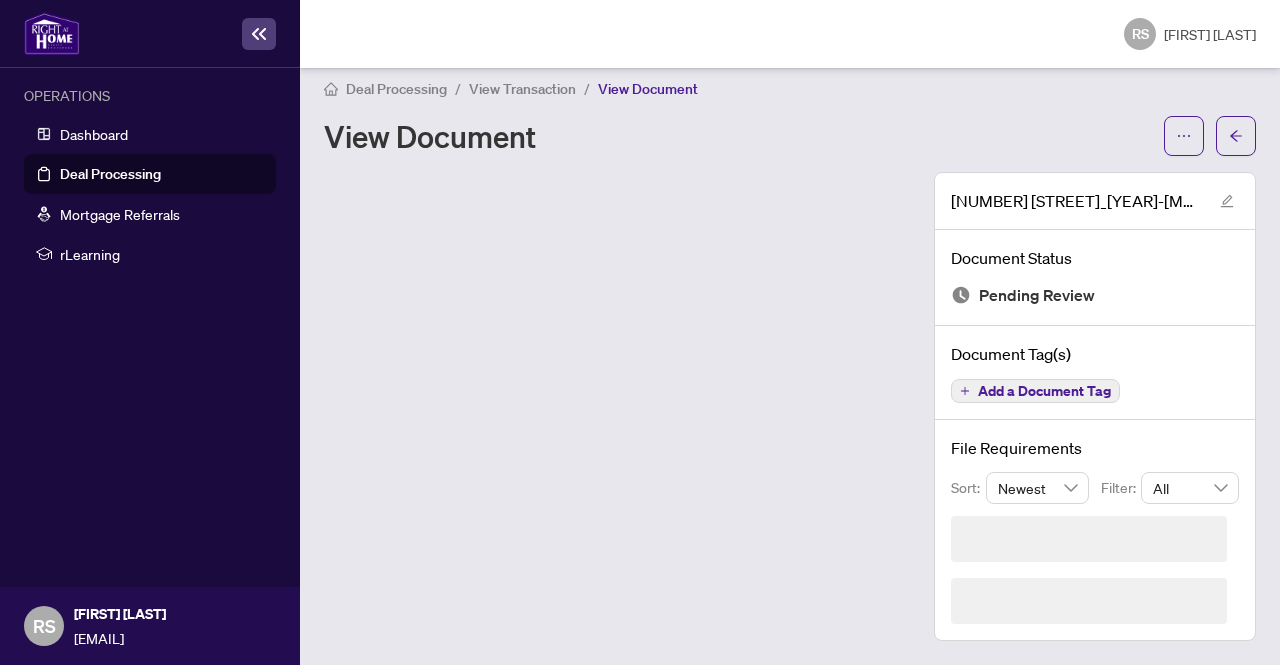 scroll, scrollTop: 0, scrollLeft: 0, axis: both 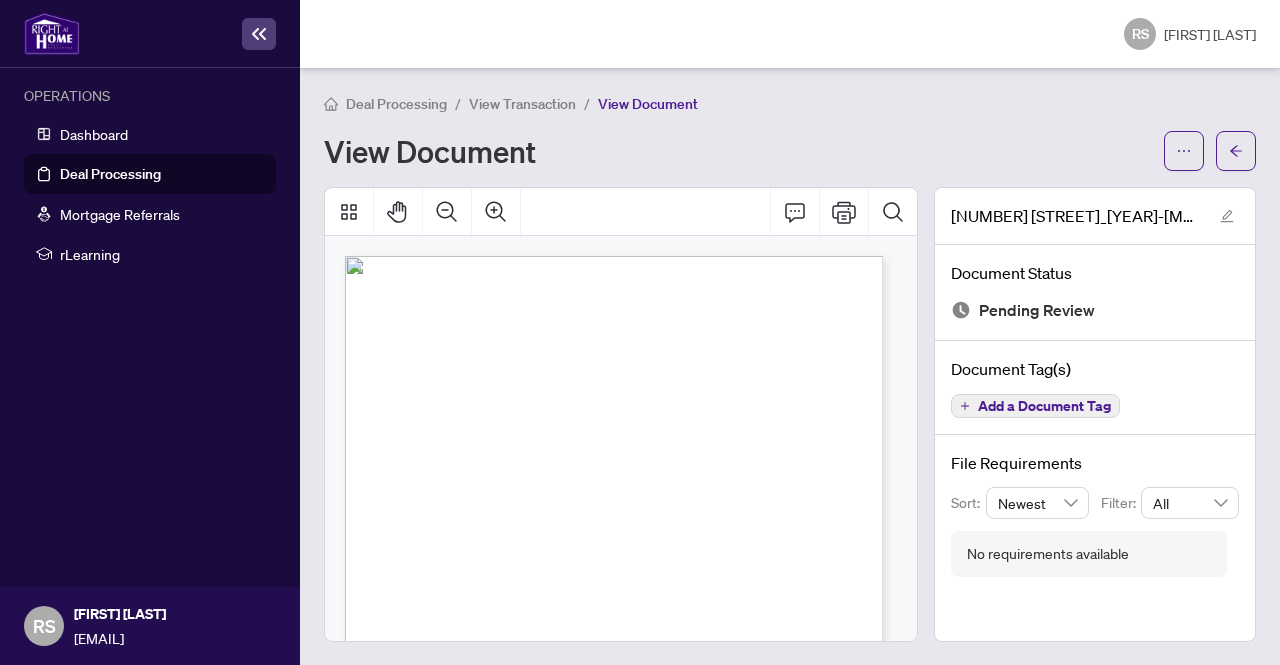 click 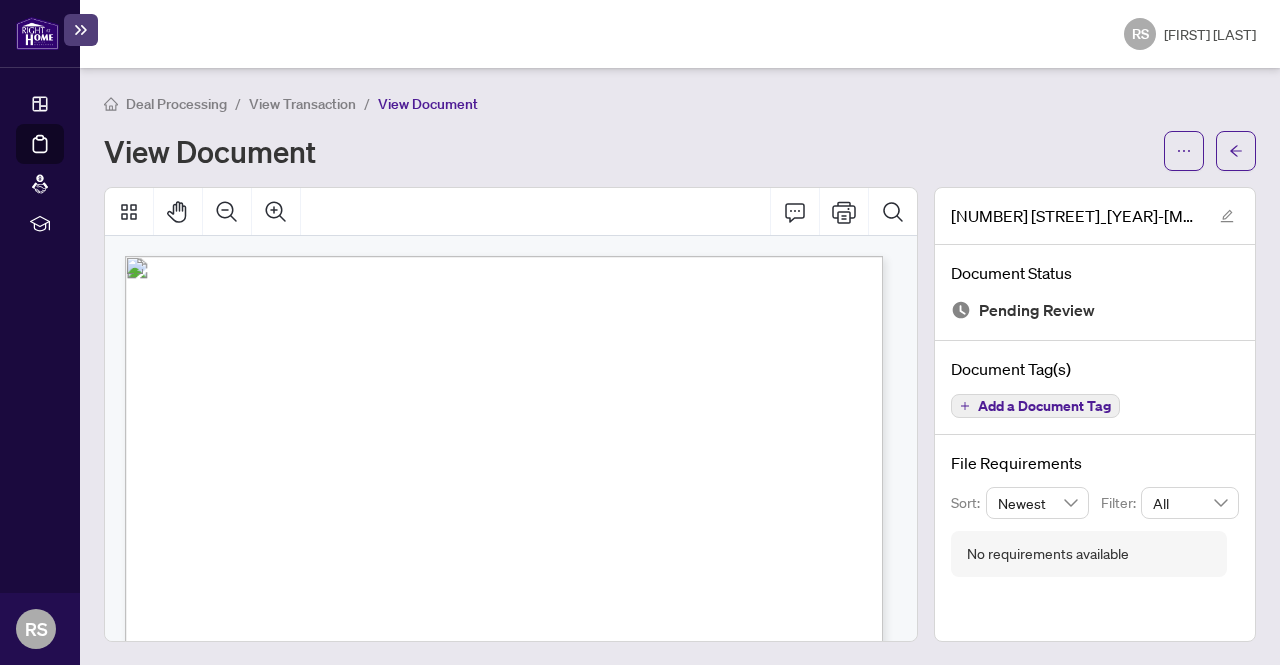 click 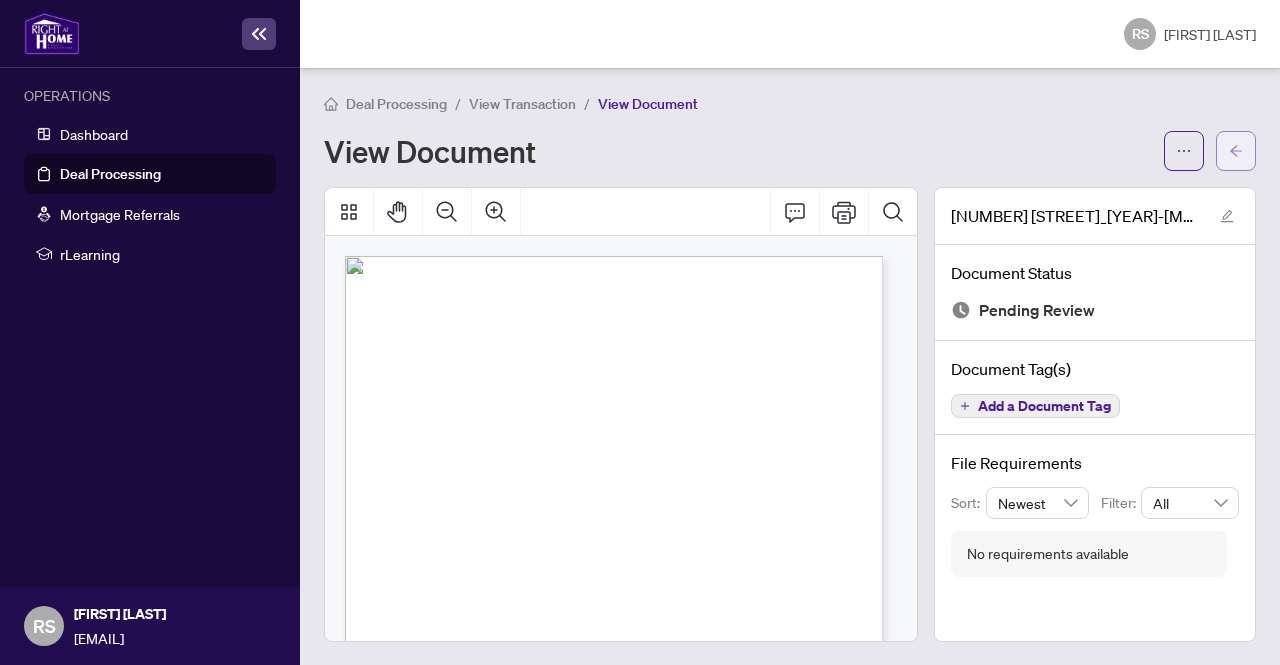 click at bounding box center [1236, 151] 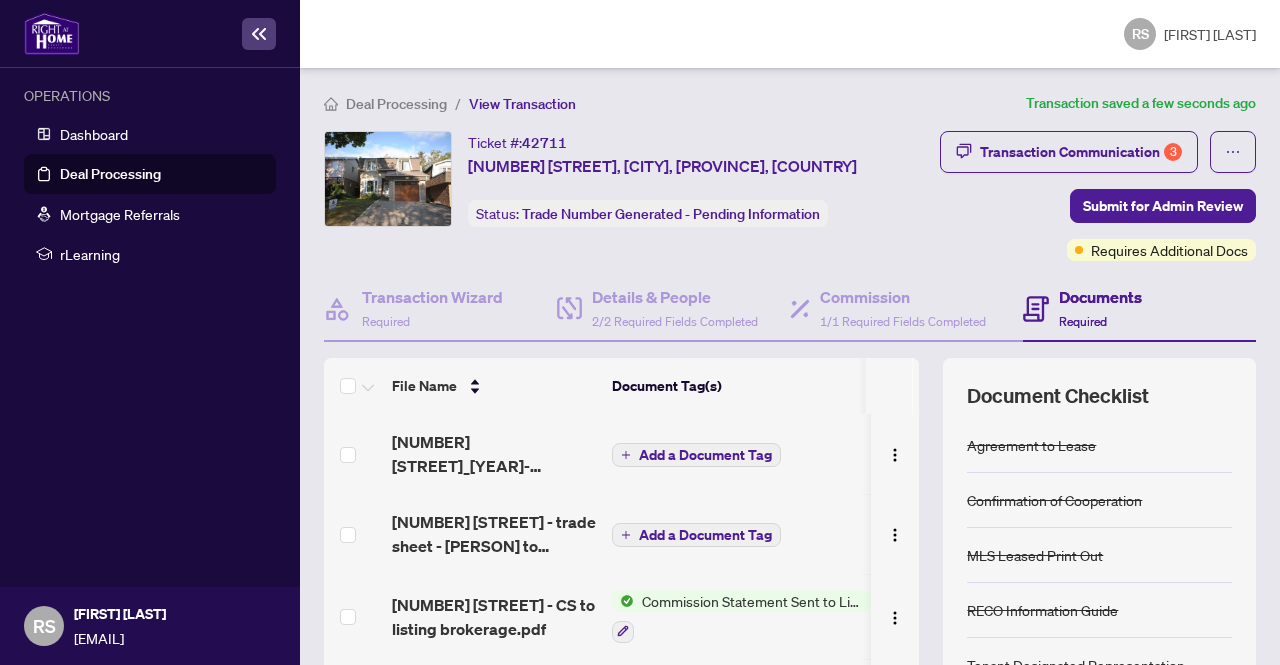click on "Add a Document Tag" at bounding box center (705, 455) 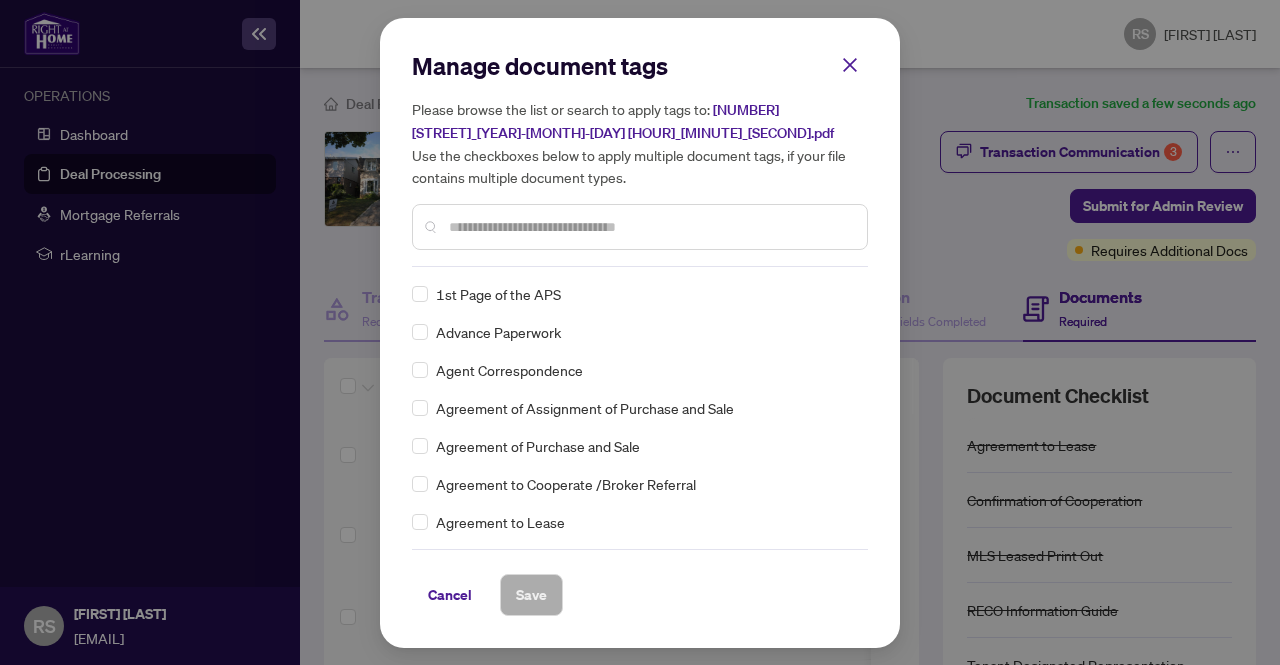 click at bounding box center (650, 227) 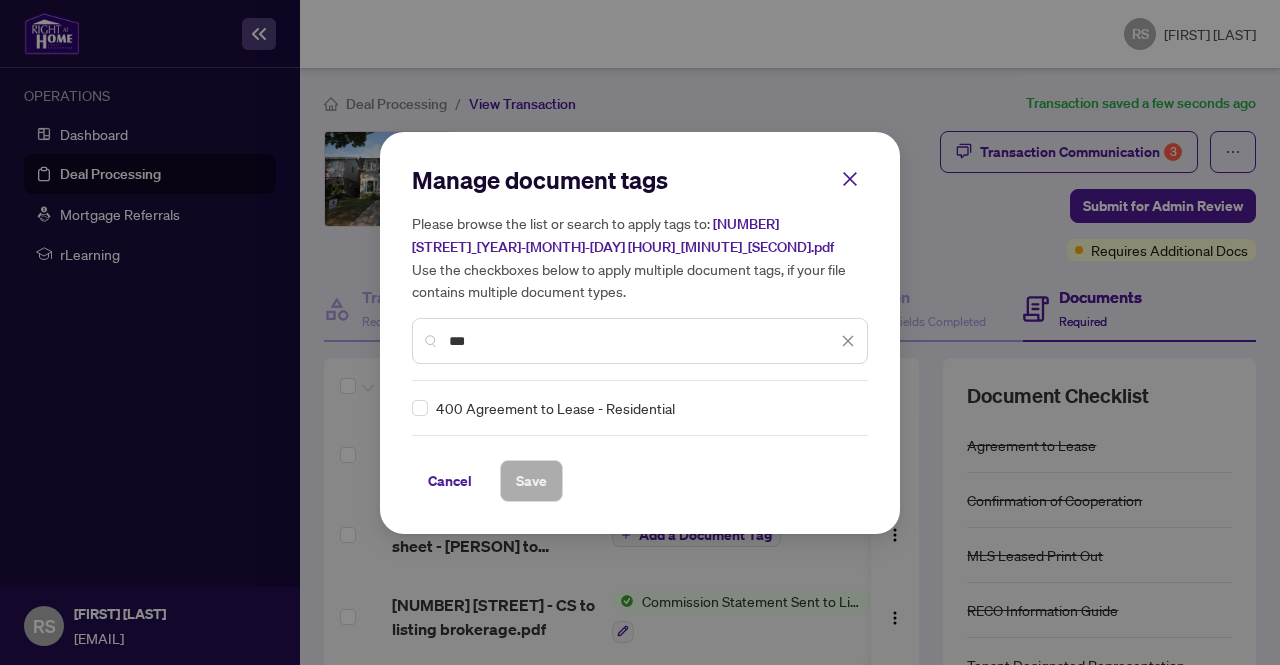 type on "***" 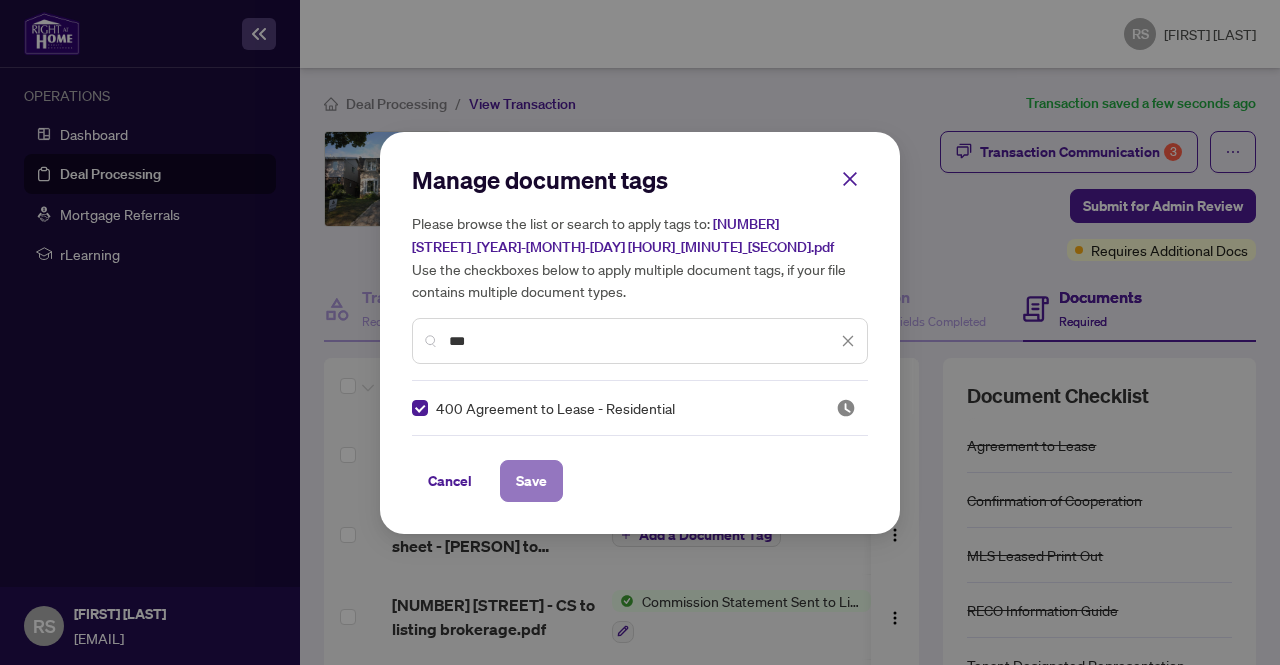 click on "Save" at bounding box center [531, 481] 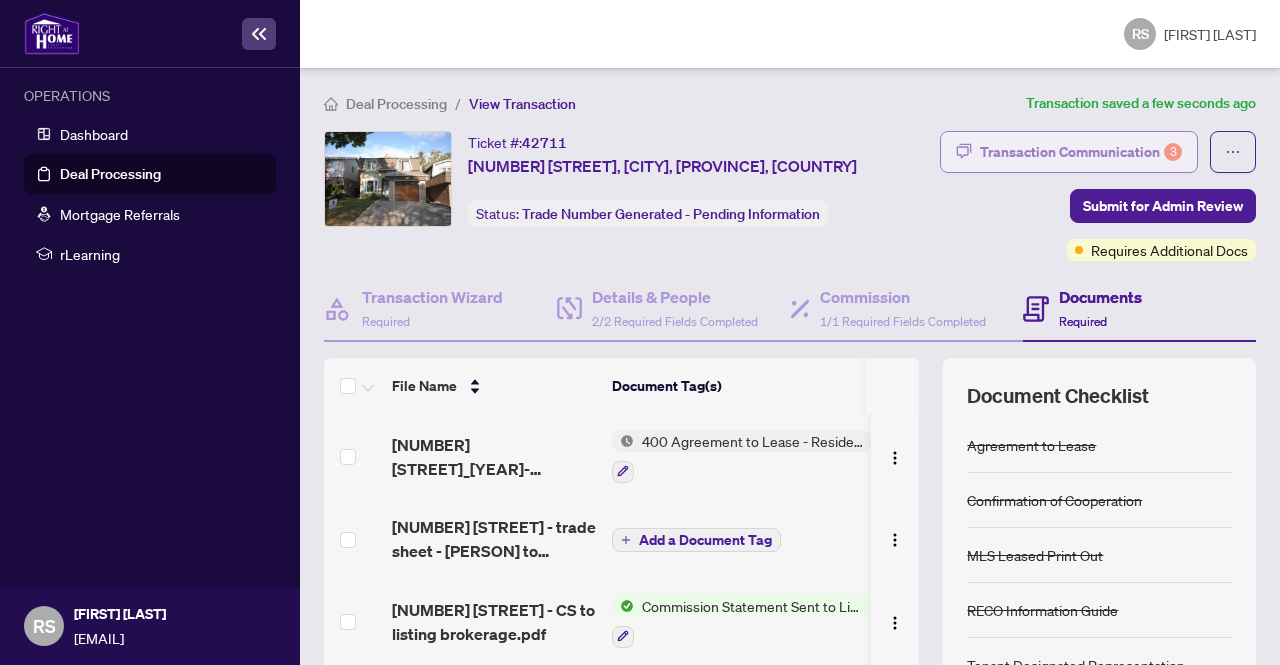 click on "Transaction Communication 3" at bounding box center [1081, 152] 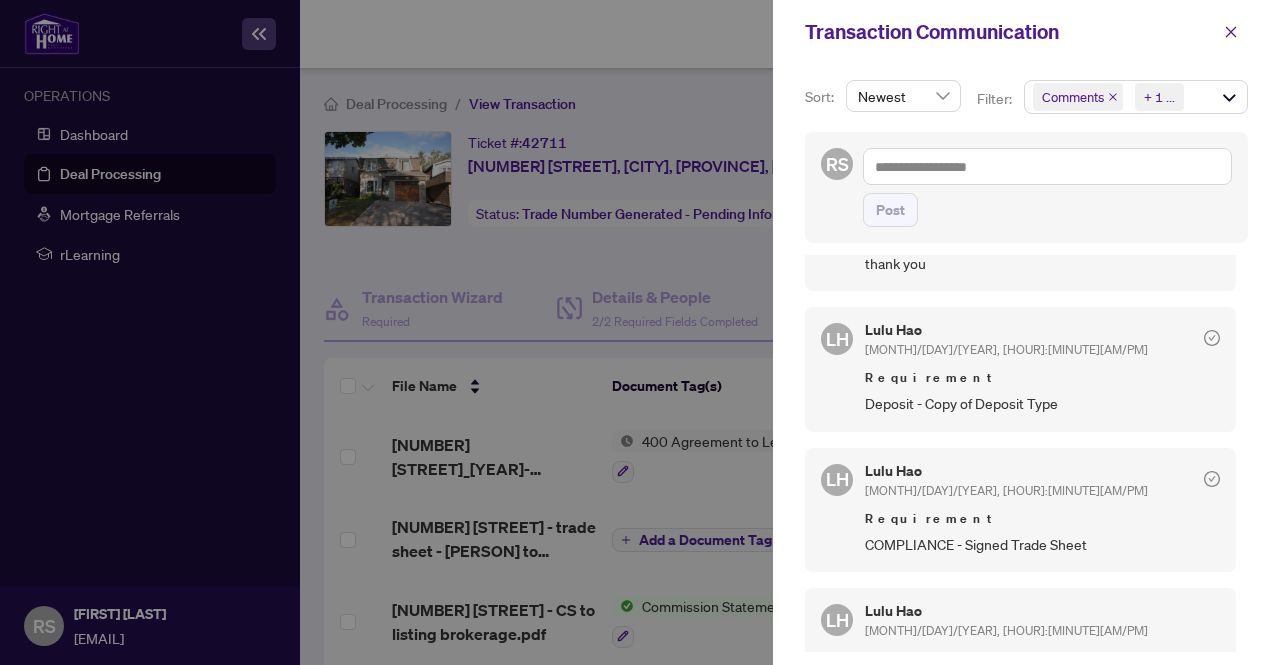 scroll, scrollTop: 419, scrollLeft: 0, axis: vertical 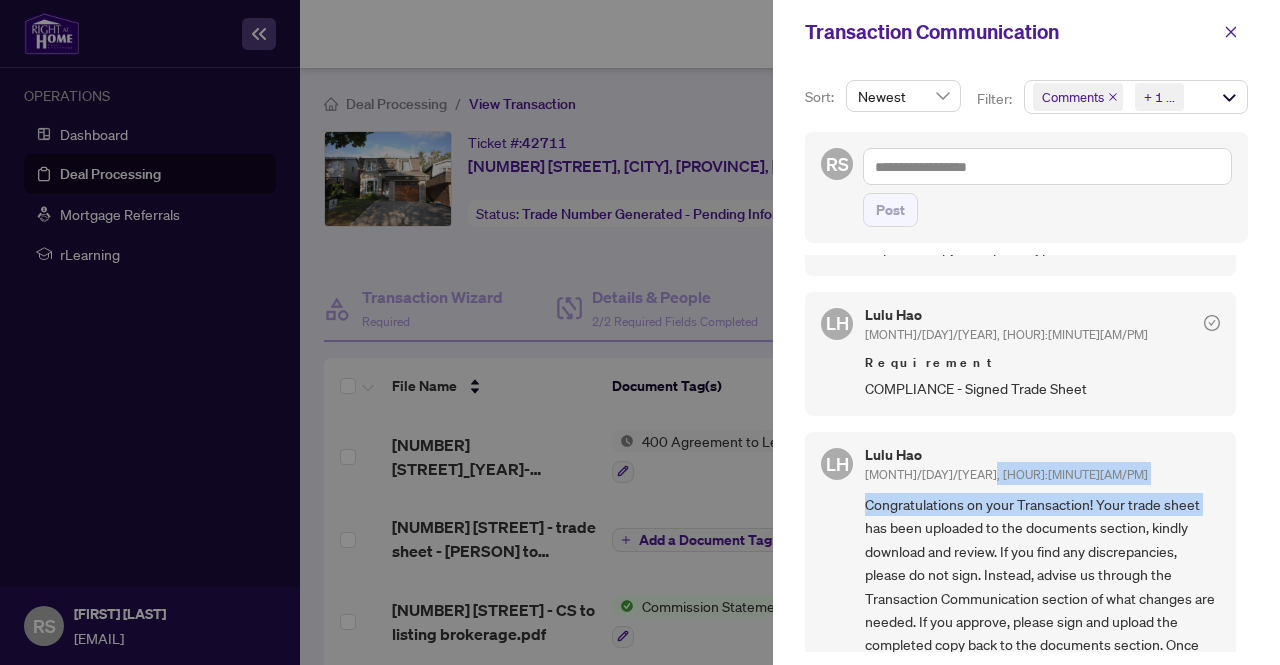 drag, startPoint x: 1246, startPoint y: 484, endPoint x: 1232, endPoint y: 513, distance: 32.202484 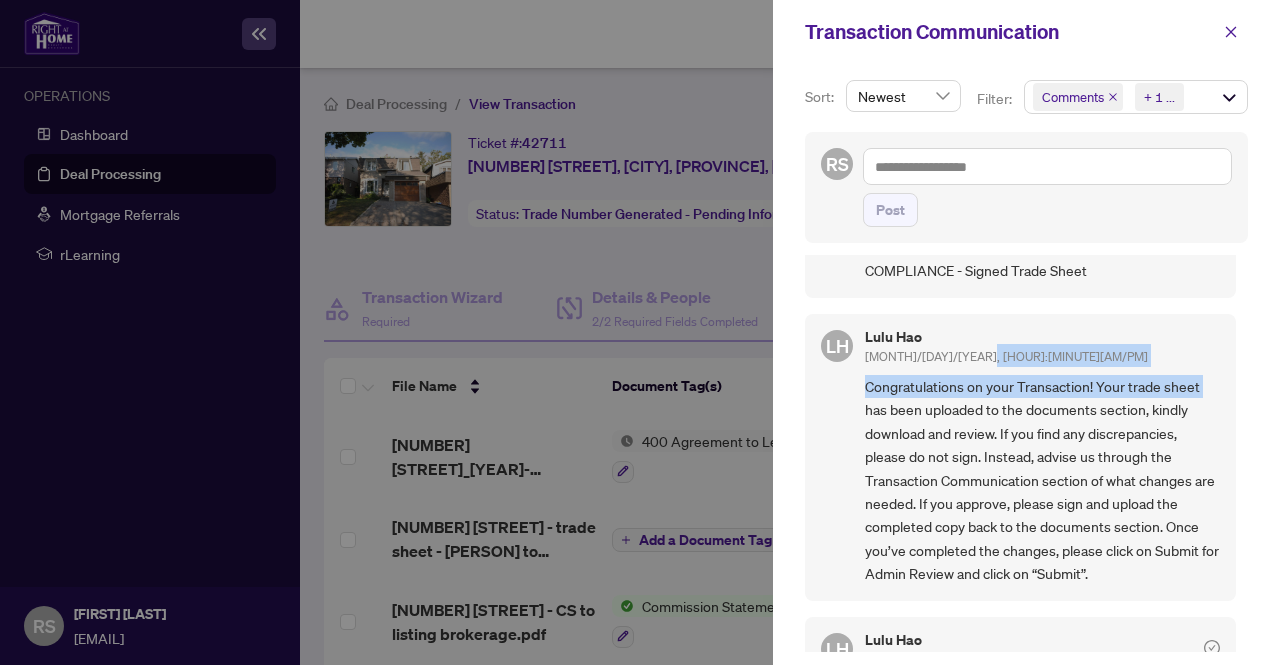 scroll, scrollTop: 667, scrollLeft: 0, axis: vertical 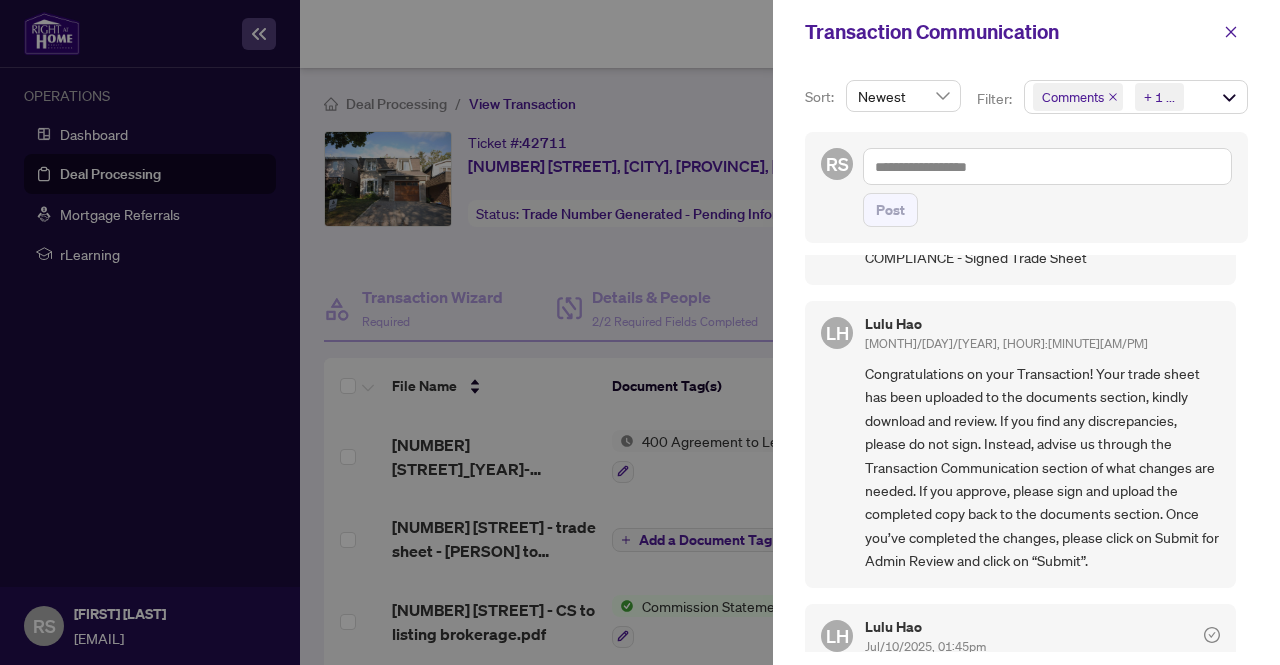 click on "Congratulations on your Transaction! Your trade sheet has been uploaded to the documents section, kindly download and review. If you find any discrepancies, please do not sign. Instead, advise us through the Transaction Communication section of what changes are needed. If you approve, please sign and upload the completed copy back to the documents section. Once you’ve completed the changes, please click on Submit for Admin Review and click on “Submit”." at bounding box center (1042, 467) 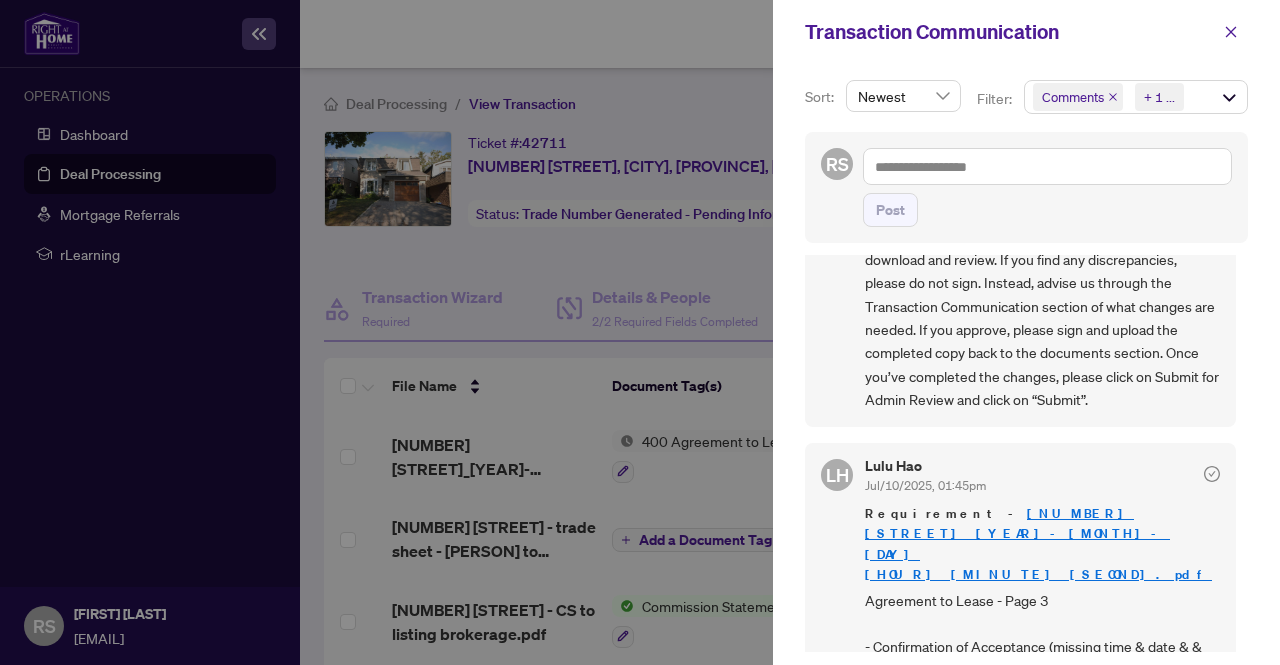 scroll, scrollTop: 897, scrollLeft: 0, axis: vertical 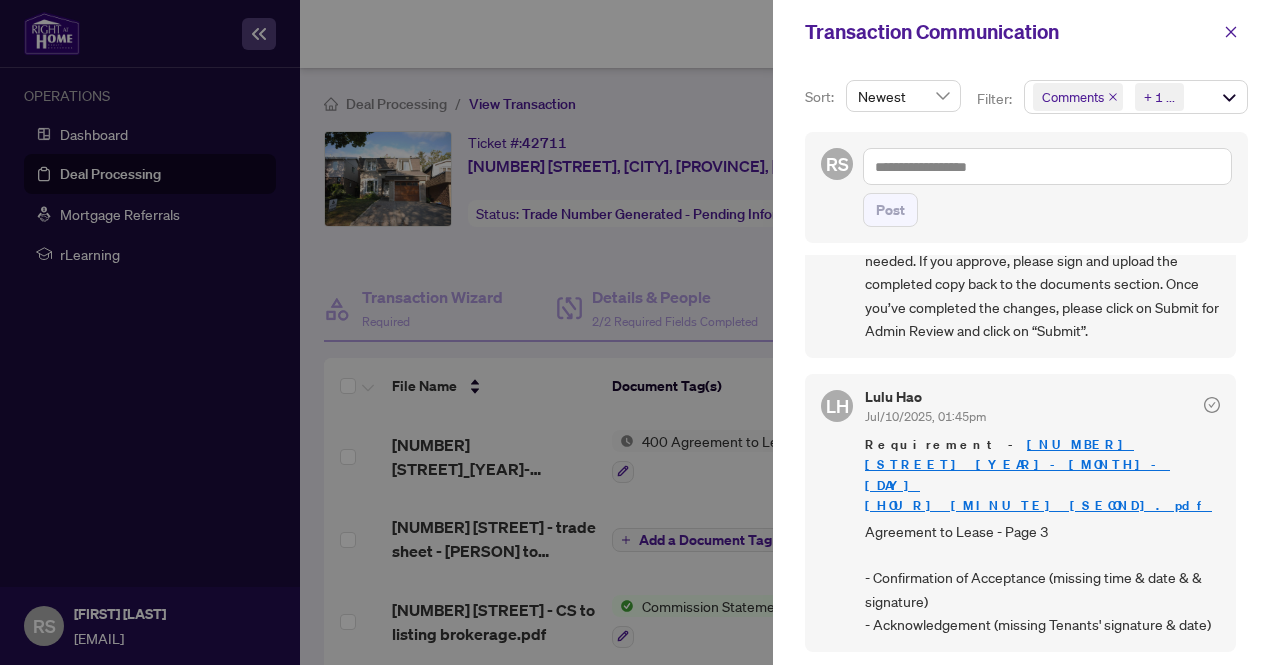 click on "[NUMBER] [STREET]_[YEAR]-[MONTH]-[DAY] [TIME].pdf" at bounding box center (1038, 474) 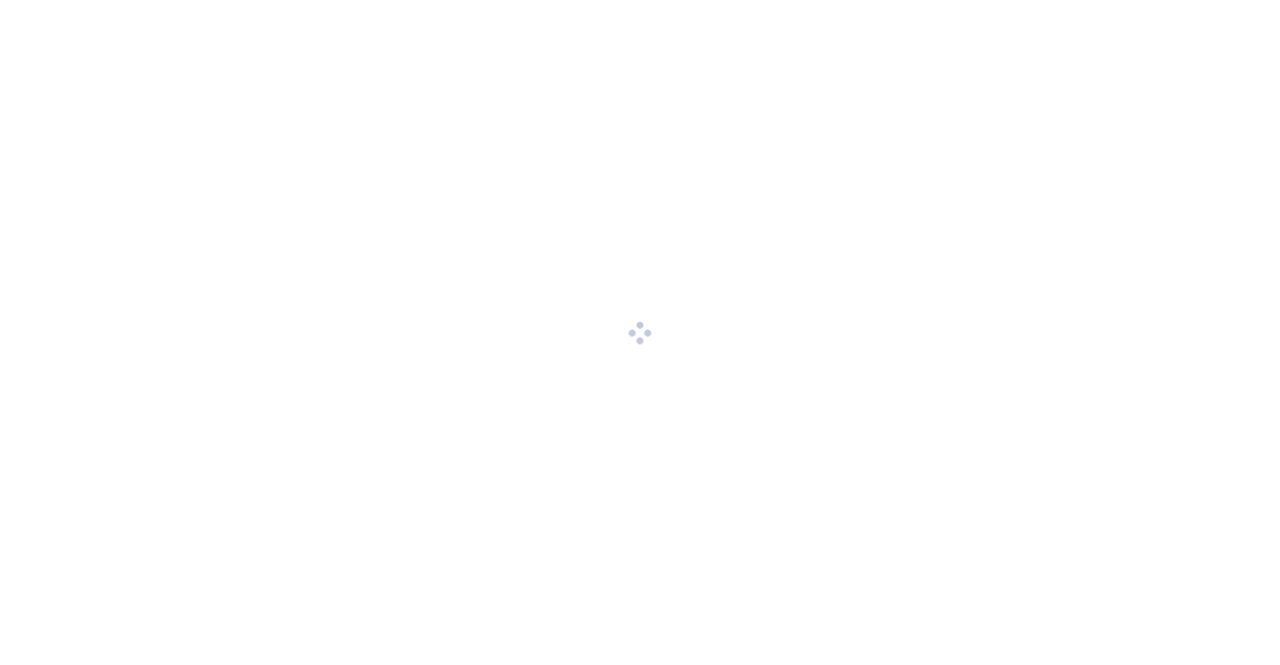 scroll, scrollTop: 0, scrollLeft: 0, axis: both 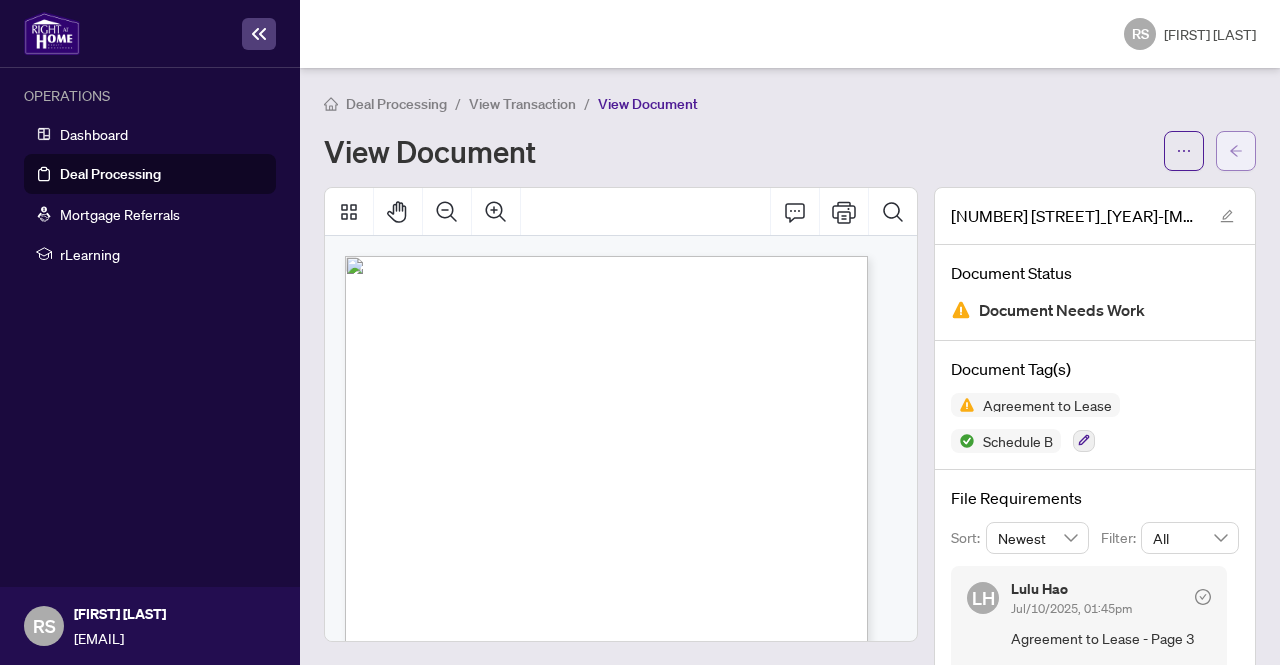 click at bounding box center [1236, 151] 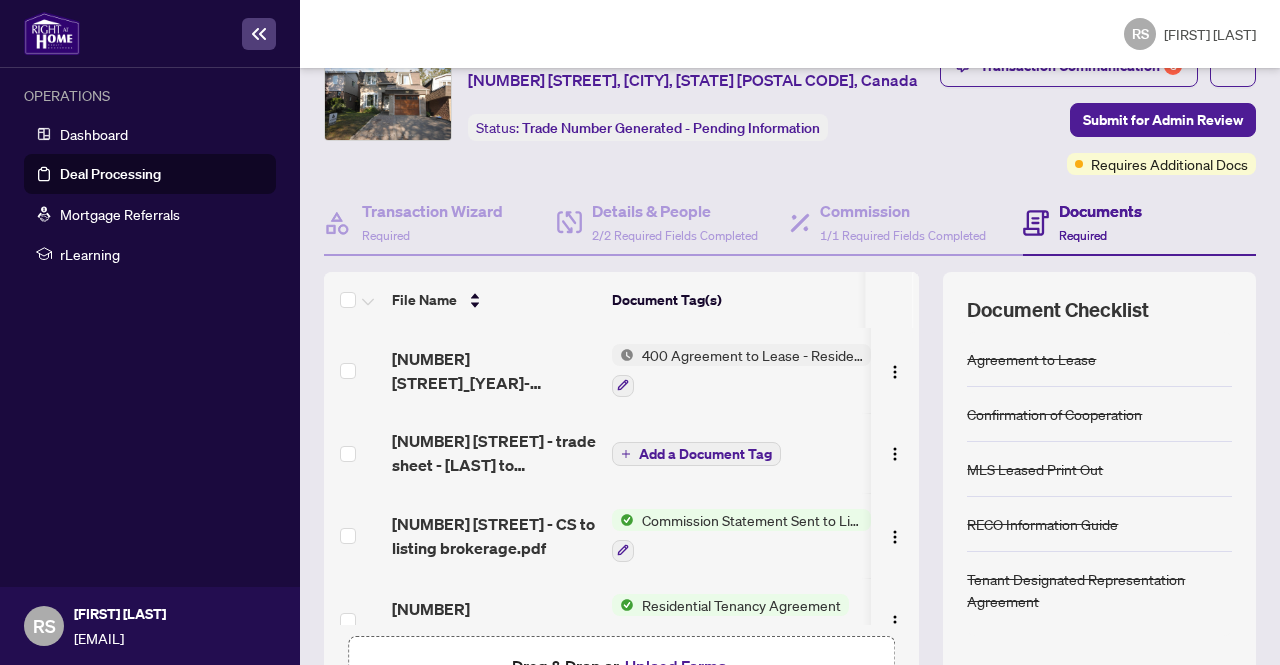 scroll, scrollTop: 69, scrollLeft: 0, axis: vertical 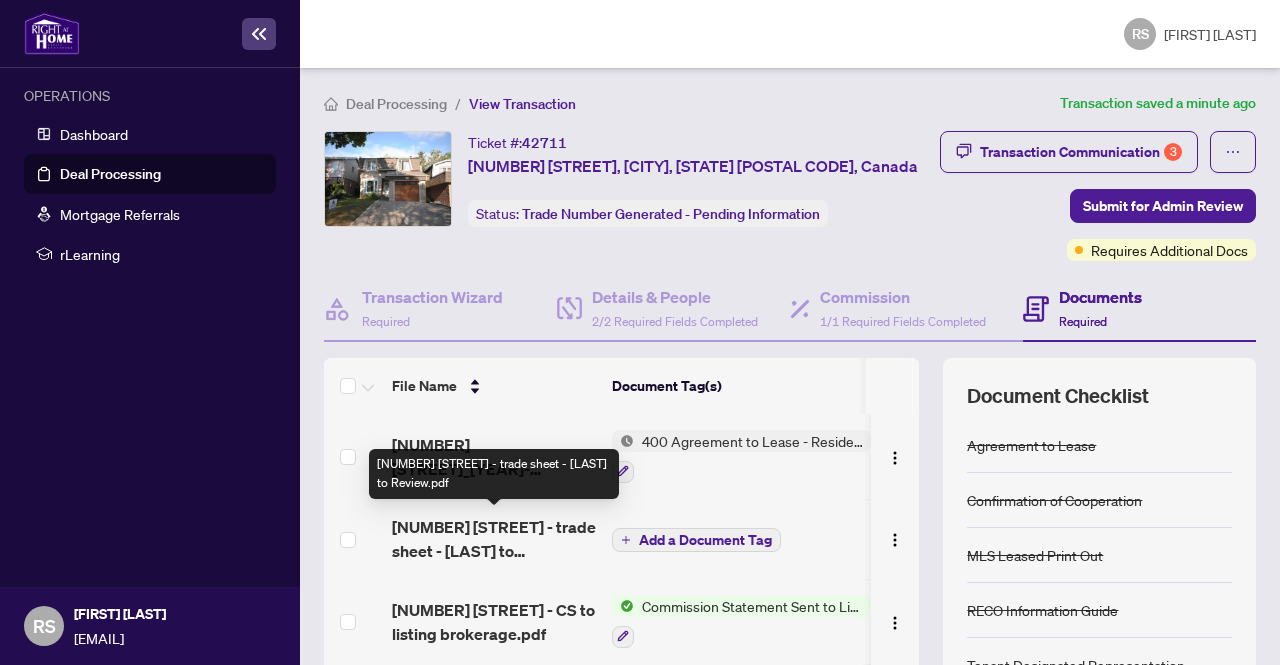click on "[NUMBER] [STREET] - trade sheet - [LAST] to Review.pdf" at bounding box center (494, 539) 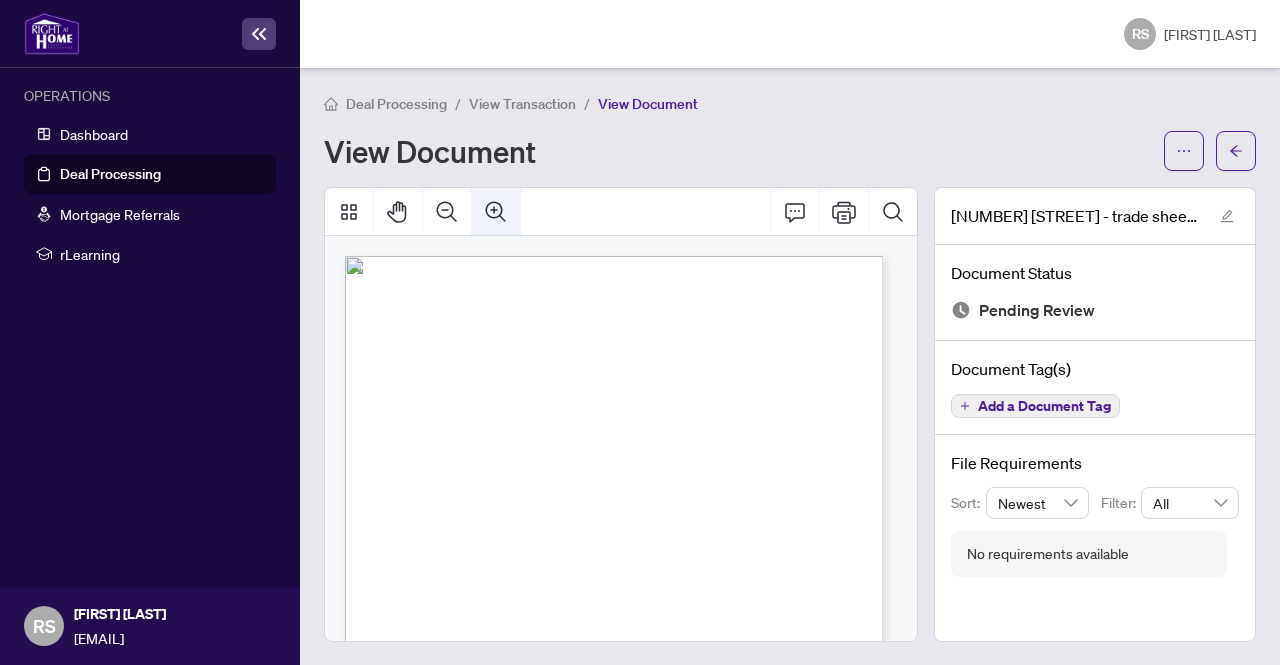 click 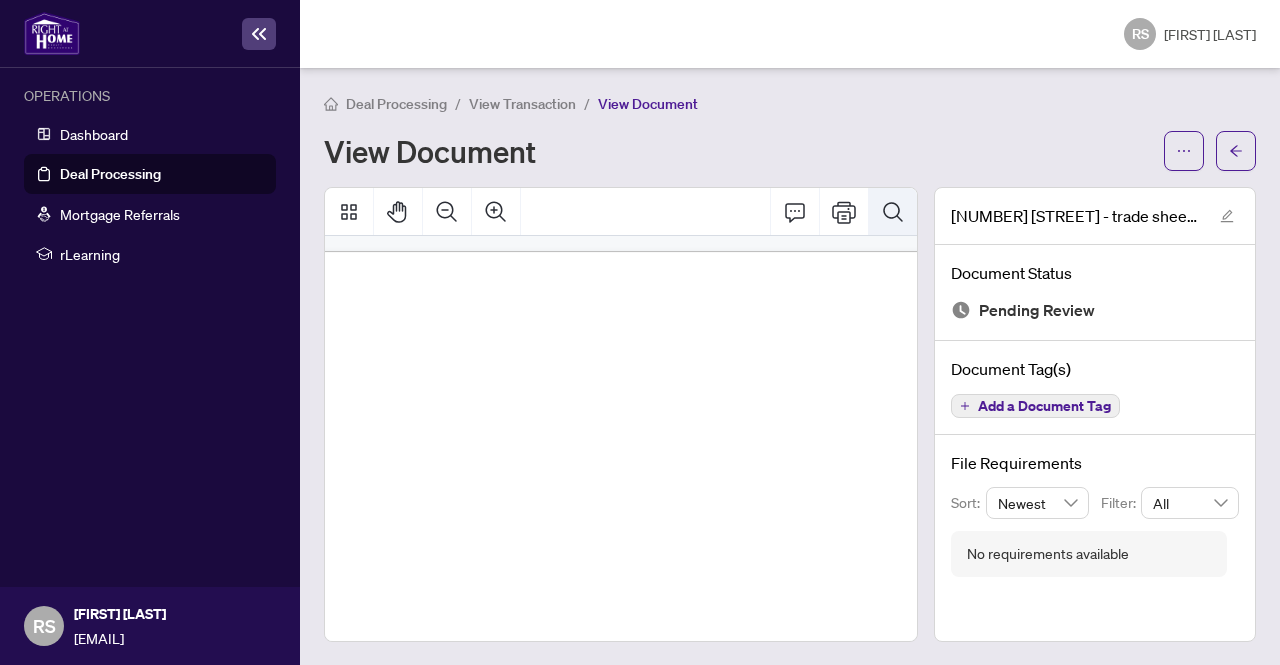 click 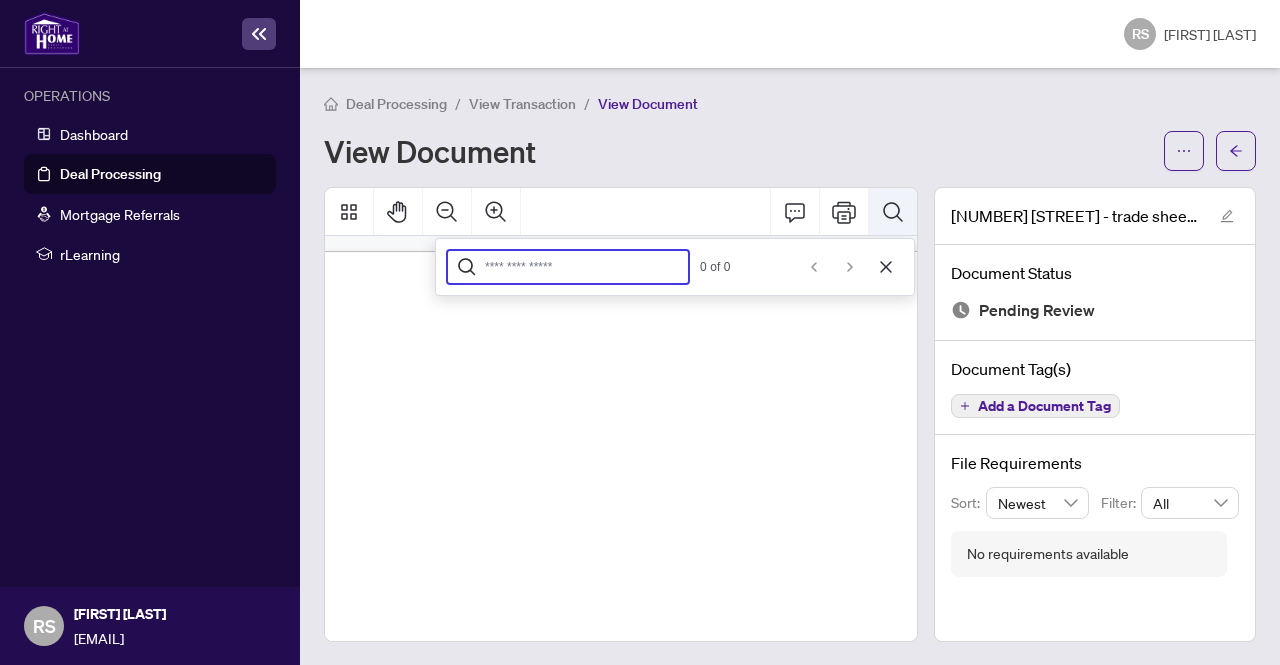 click 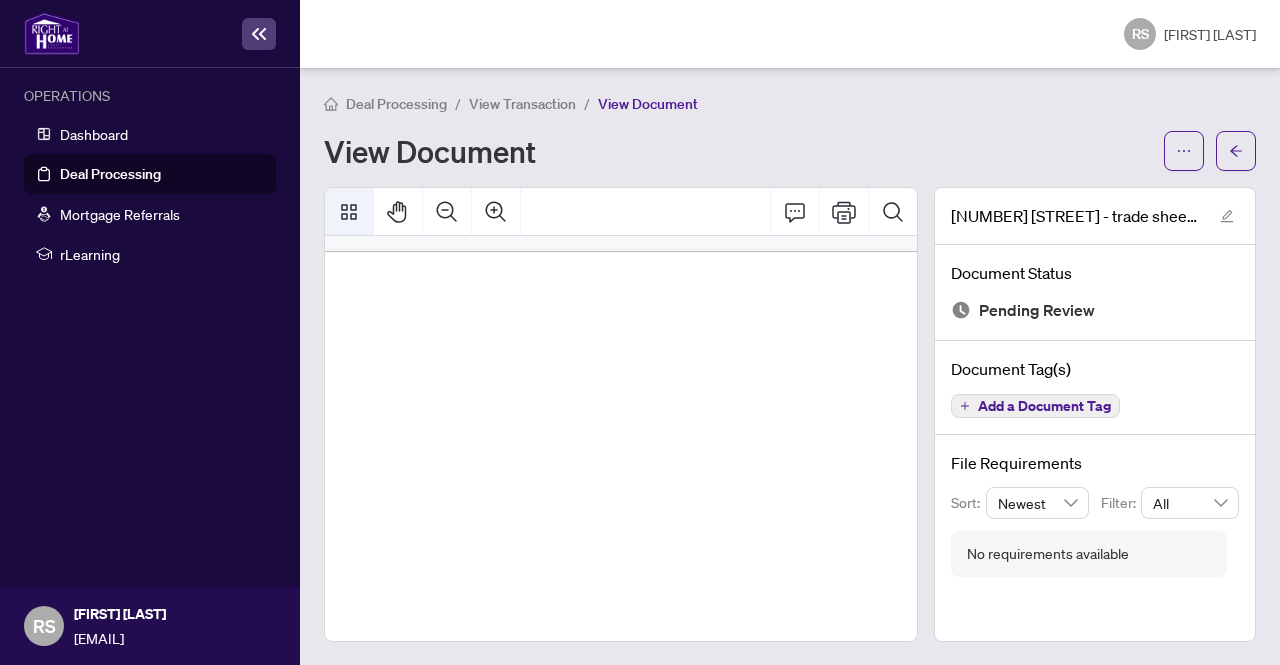 click at bounding box center [349, 212] 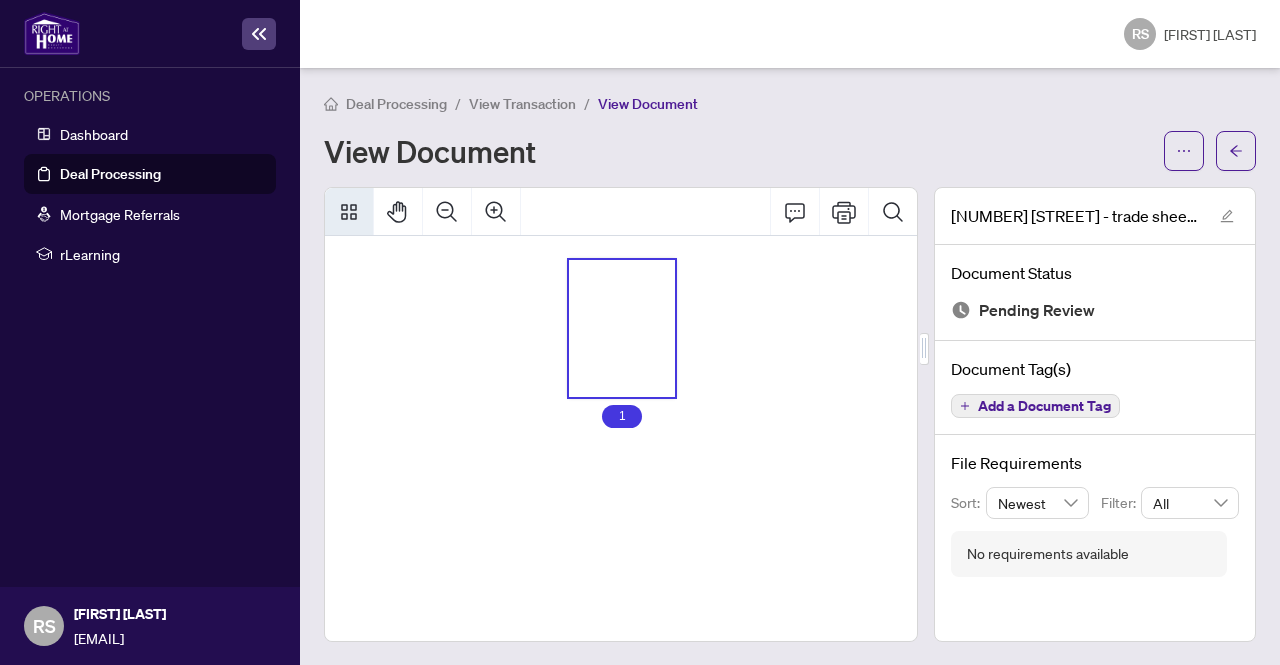 scroll, scrollTop: 0, scrollLeft: 0, axis: both 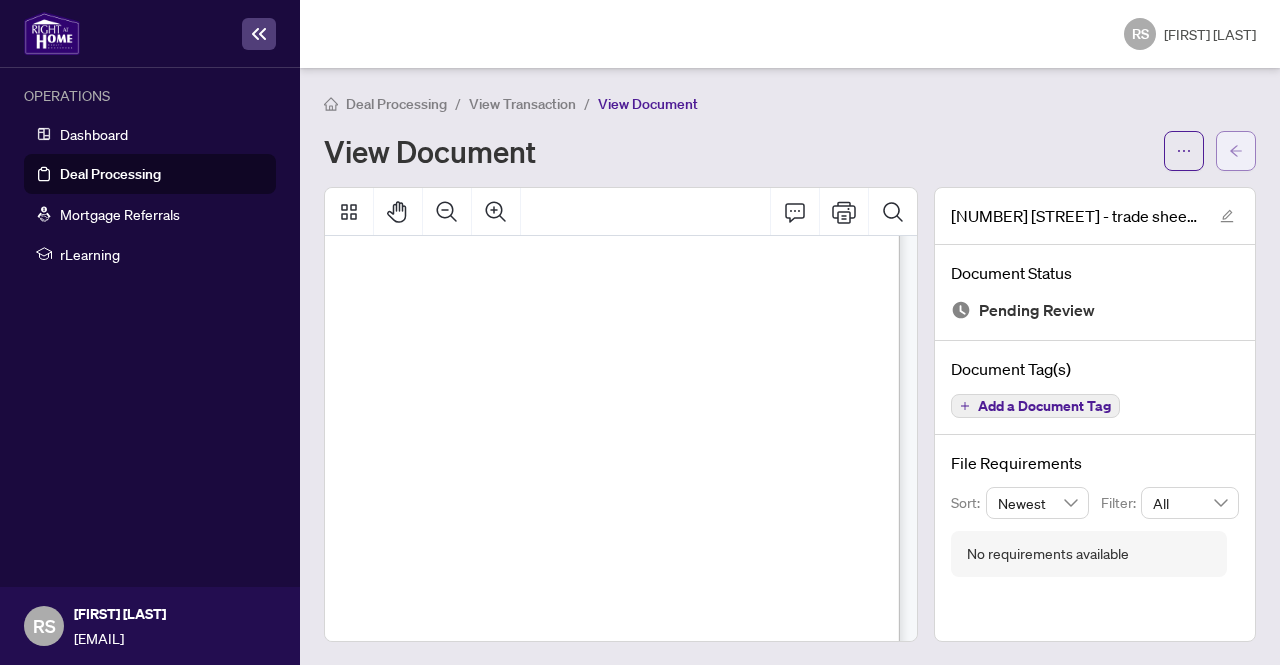 click at bounding box center (1236, 151) 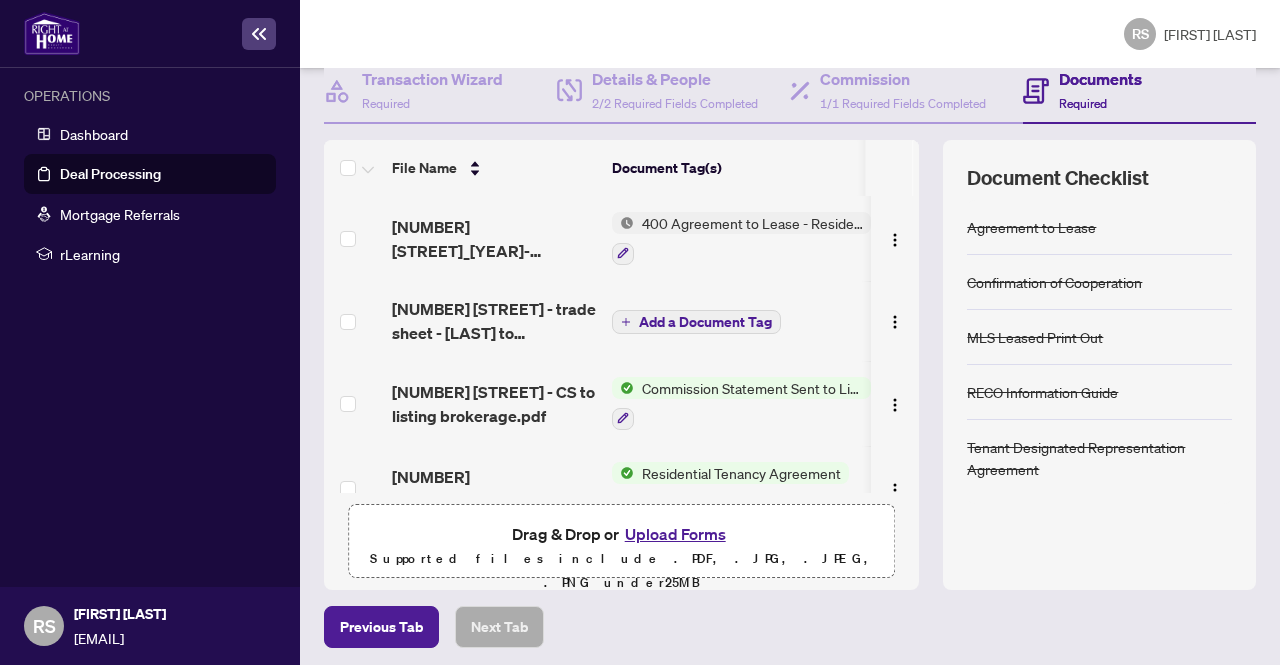 scroll, scrollTop: 221, scrollLeft: 0, axis: vertical 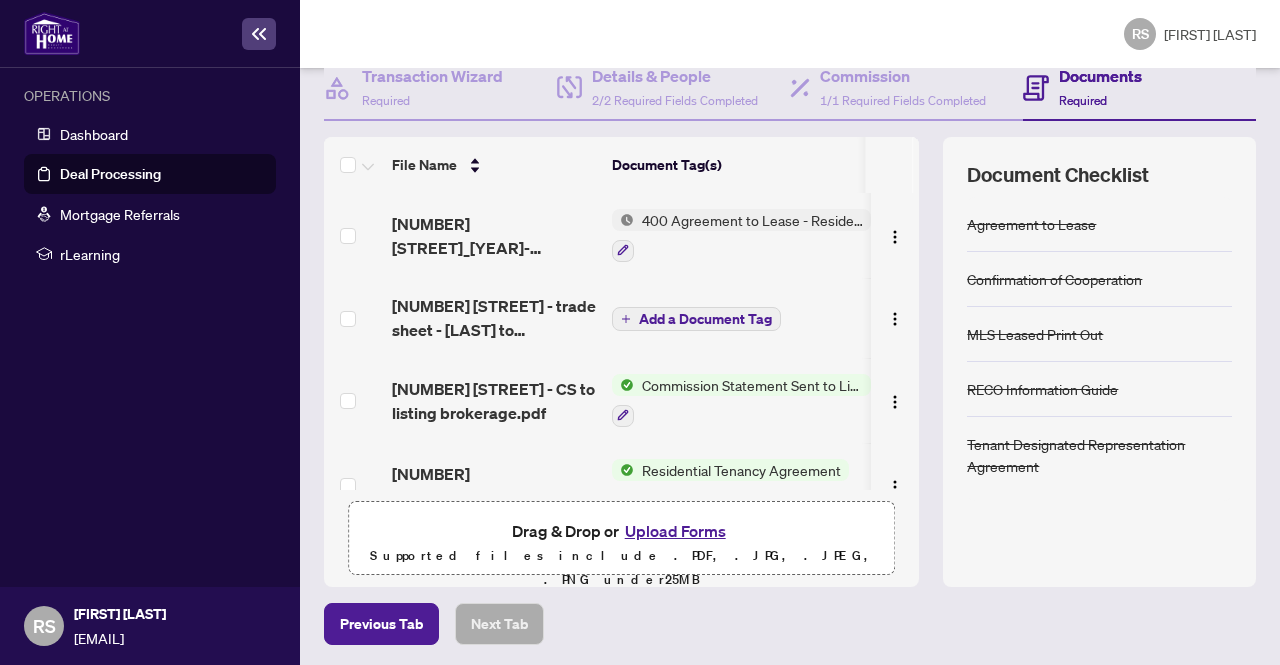 click on "Upload Forms" at bounding box center (675, 531) 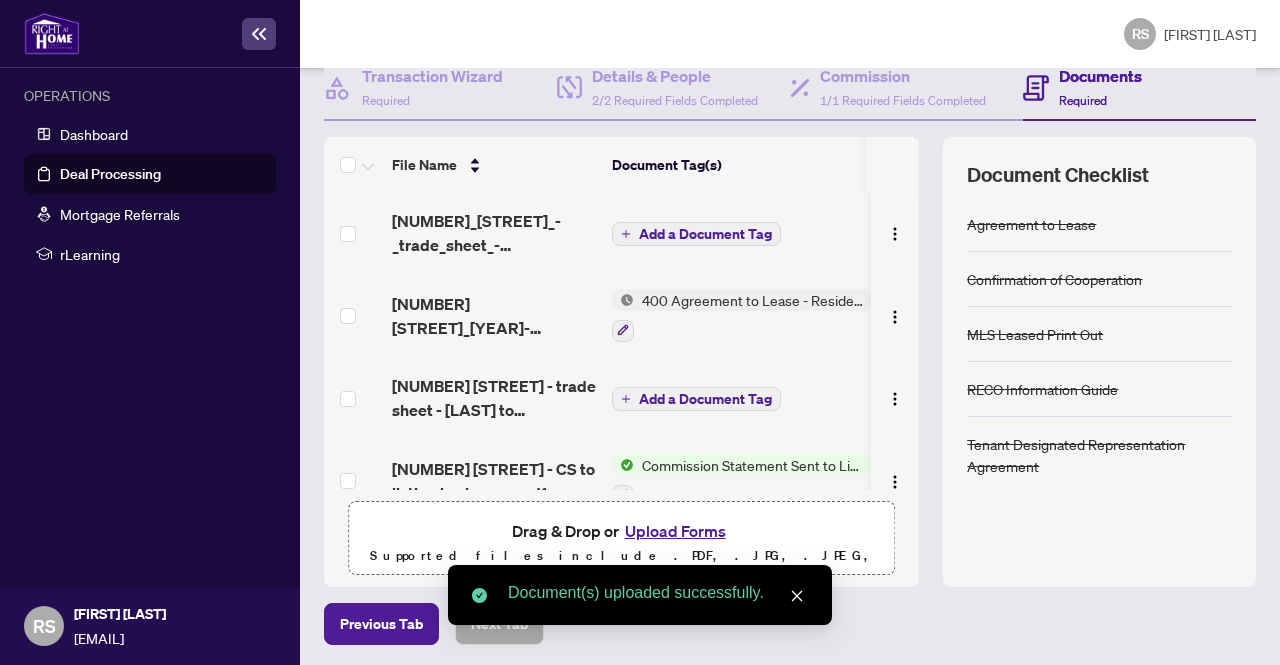 click on "Add a Document Tag" at bounding box center [705, 234] 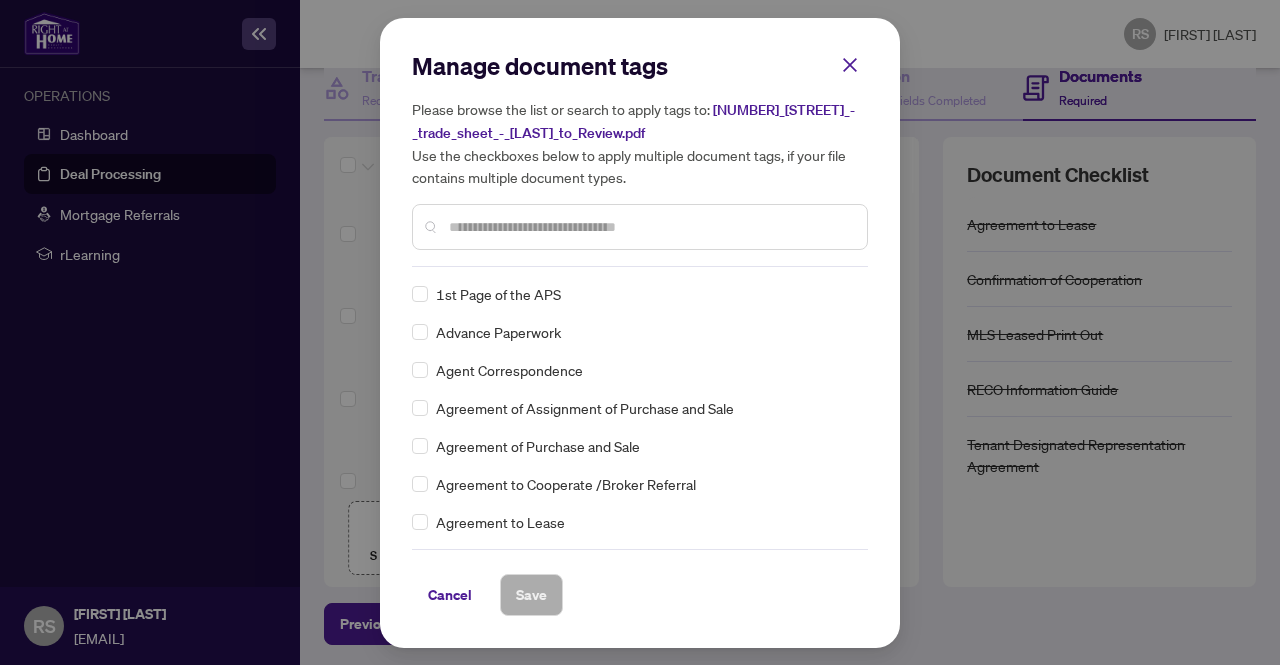 click at bounding box center [650, 227] 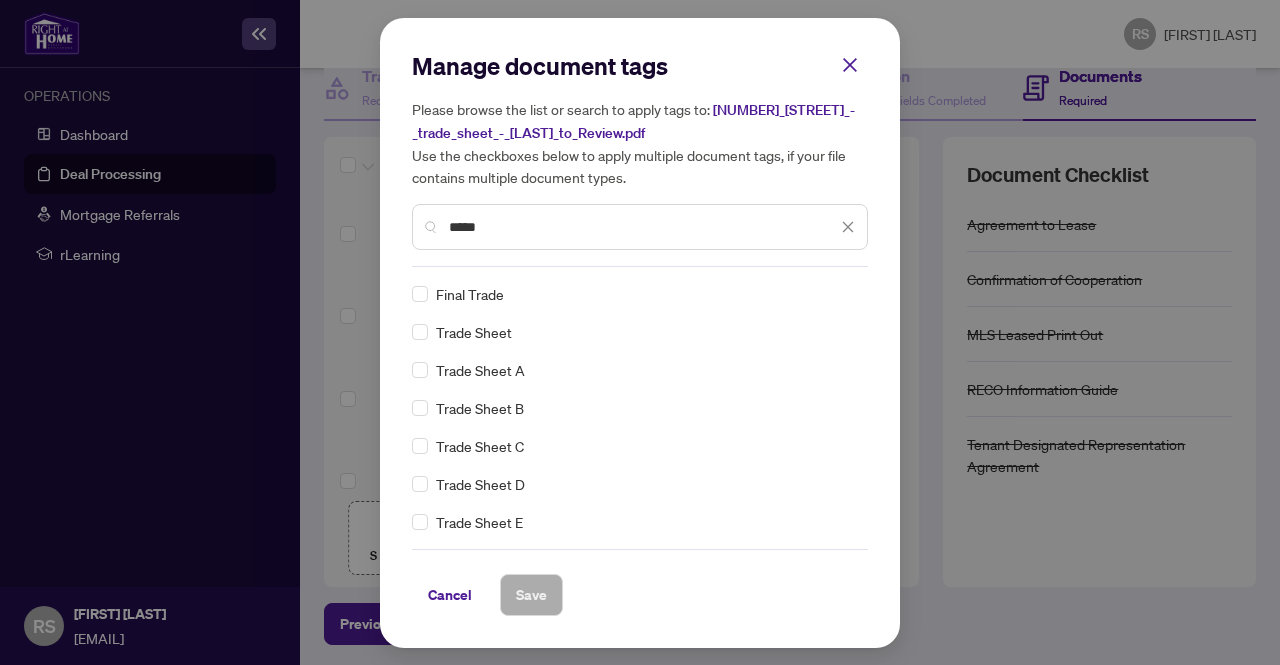 type on "*****" 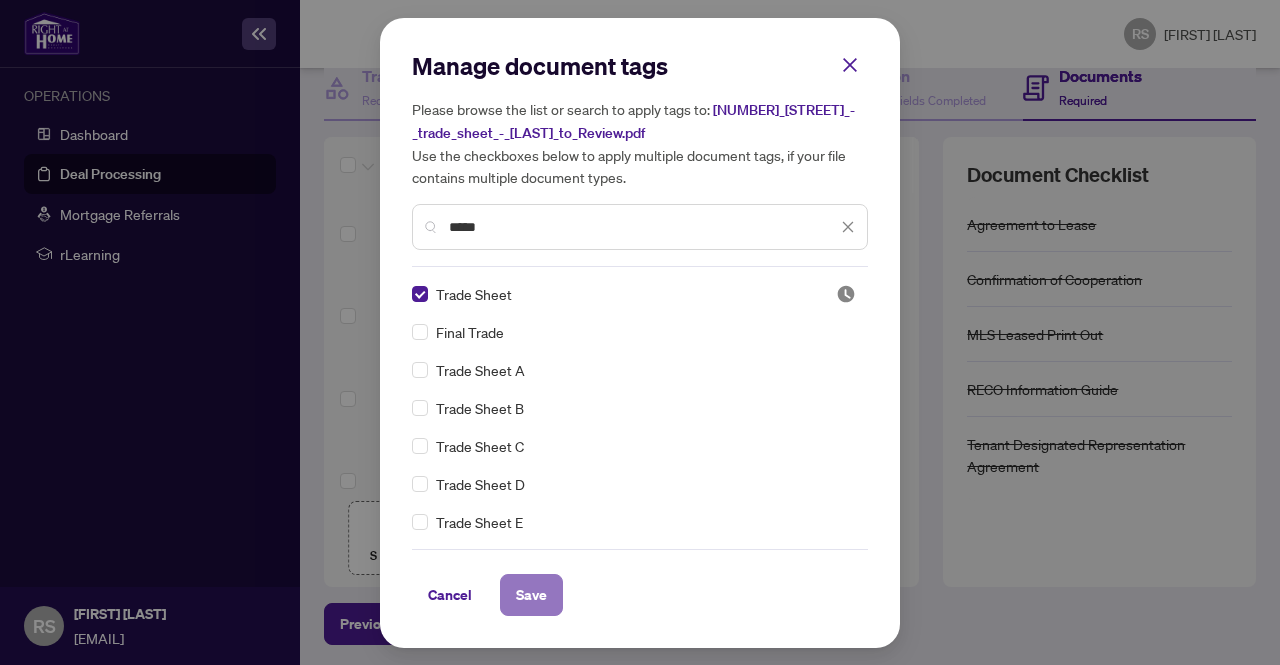 click on "Save" at bounding box center (531, 595) 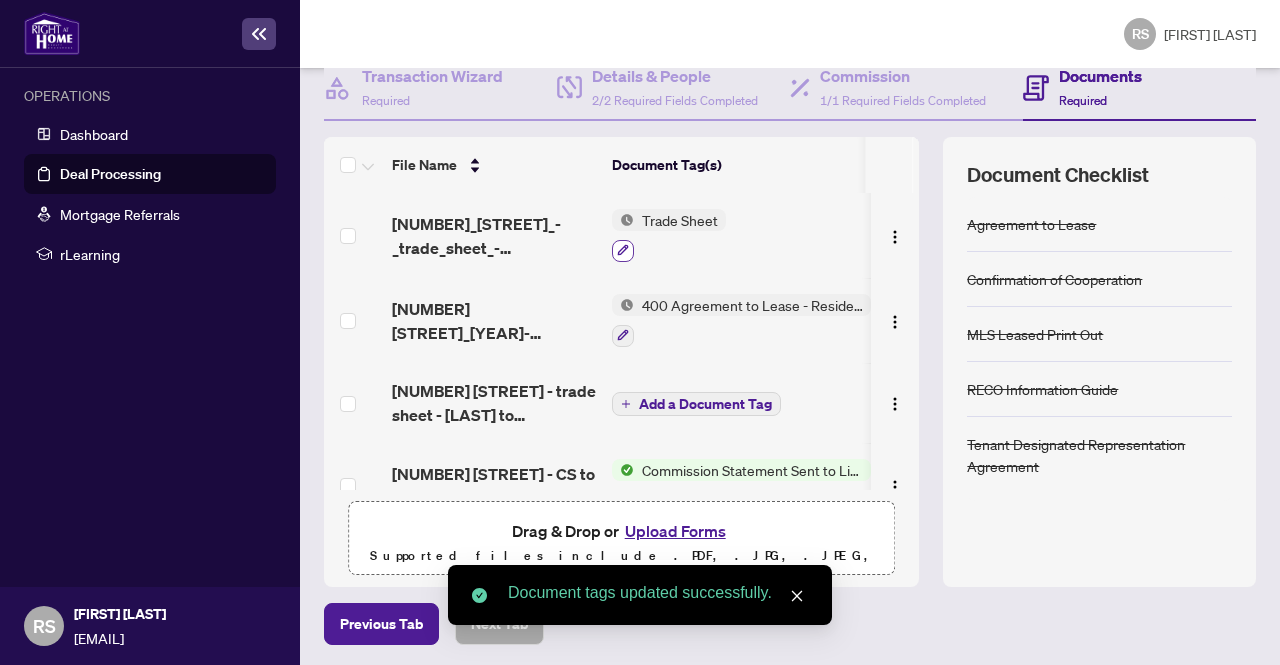click 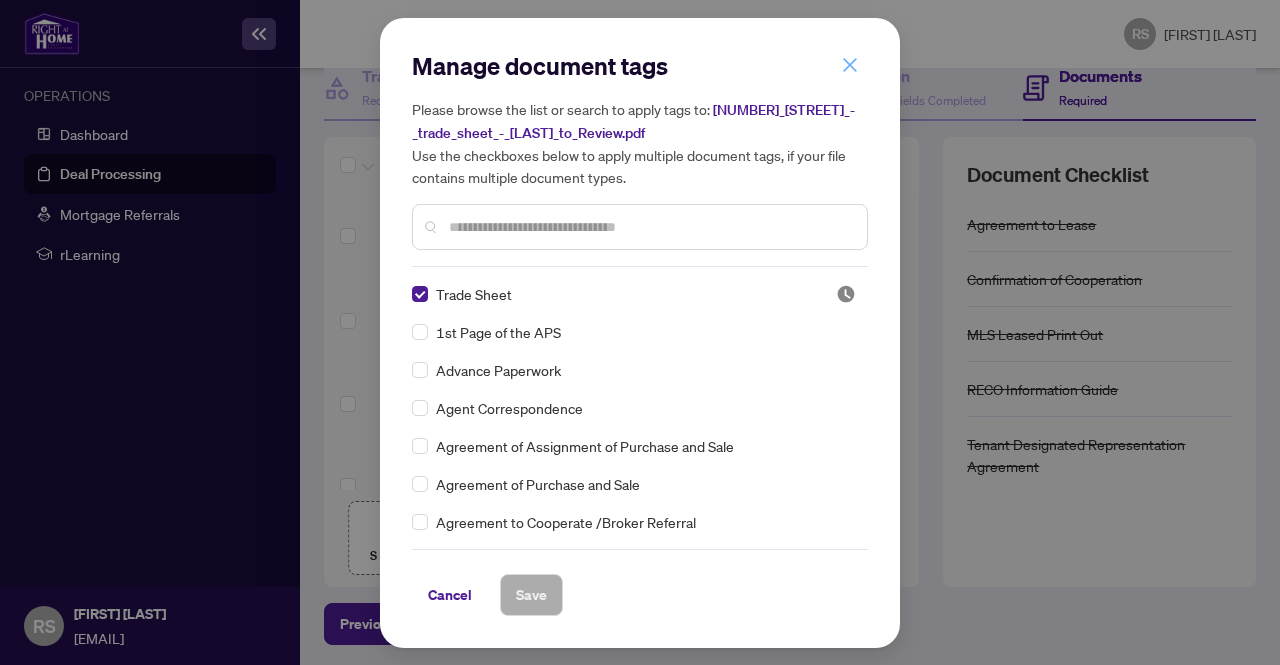 click 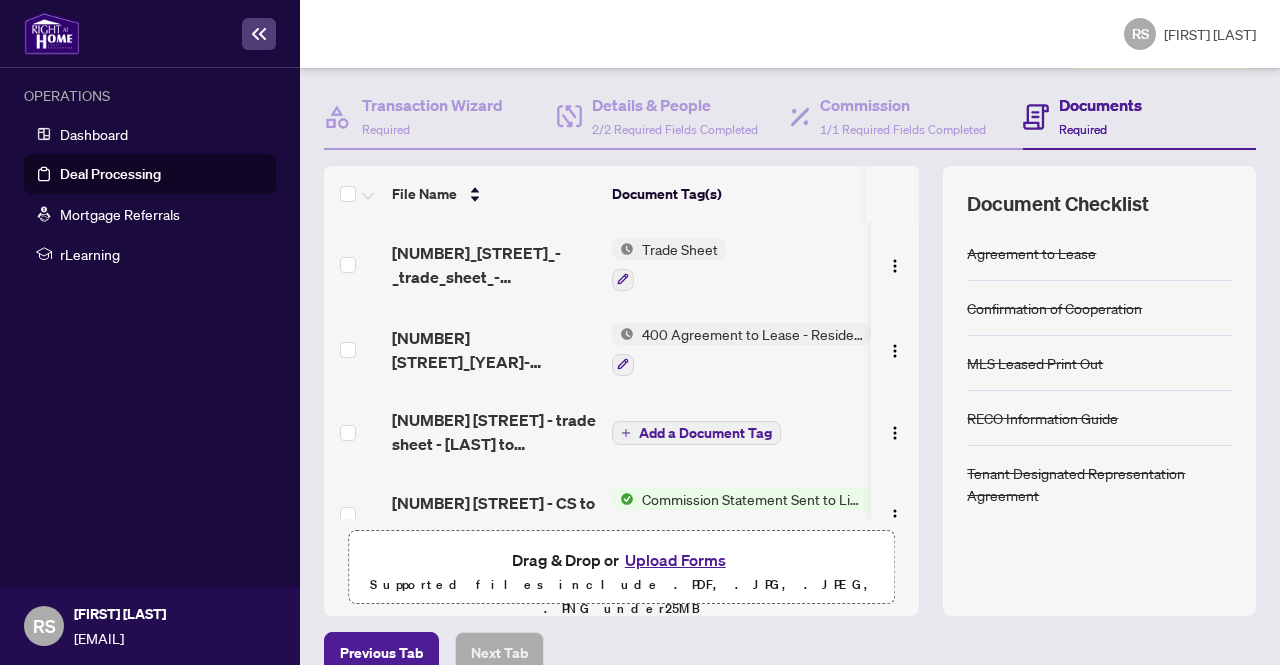 scroll, scrollTop: 221, scrollLeft: 0, axis: vertical 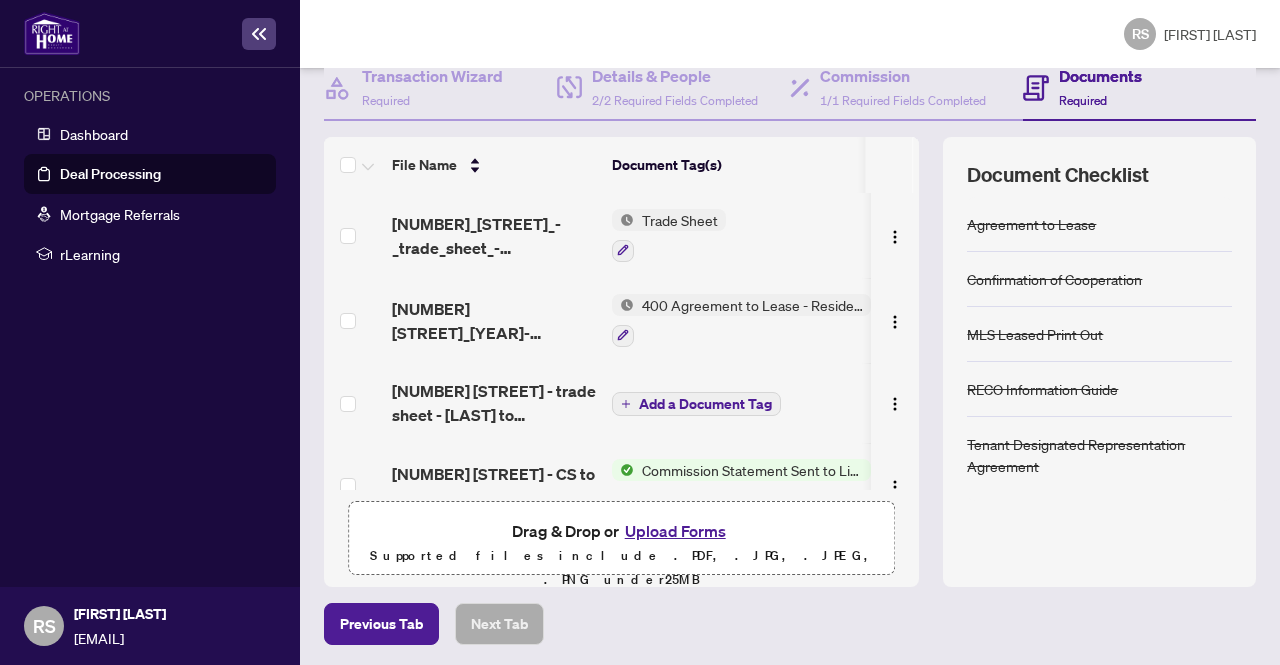 click at bounding box center (354, 403) 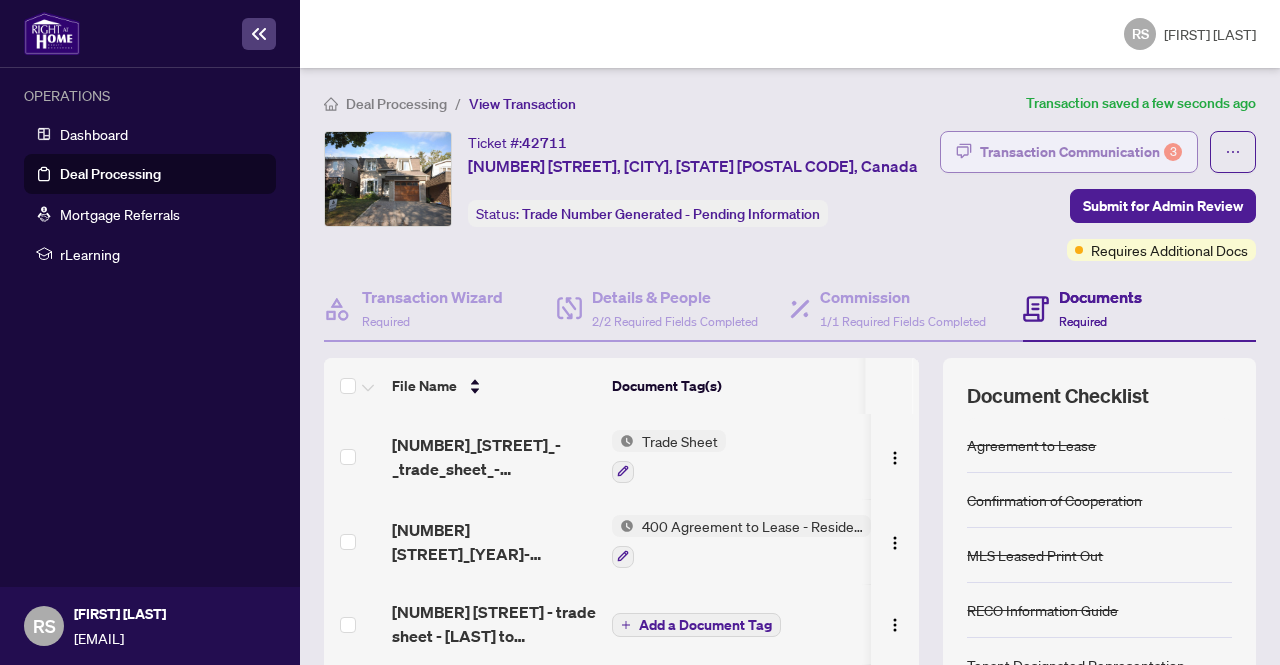 click on "Transaction Communication 3" at bounding box center (1069, 152) 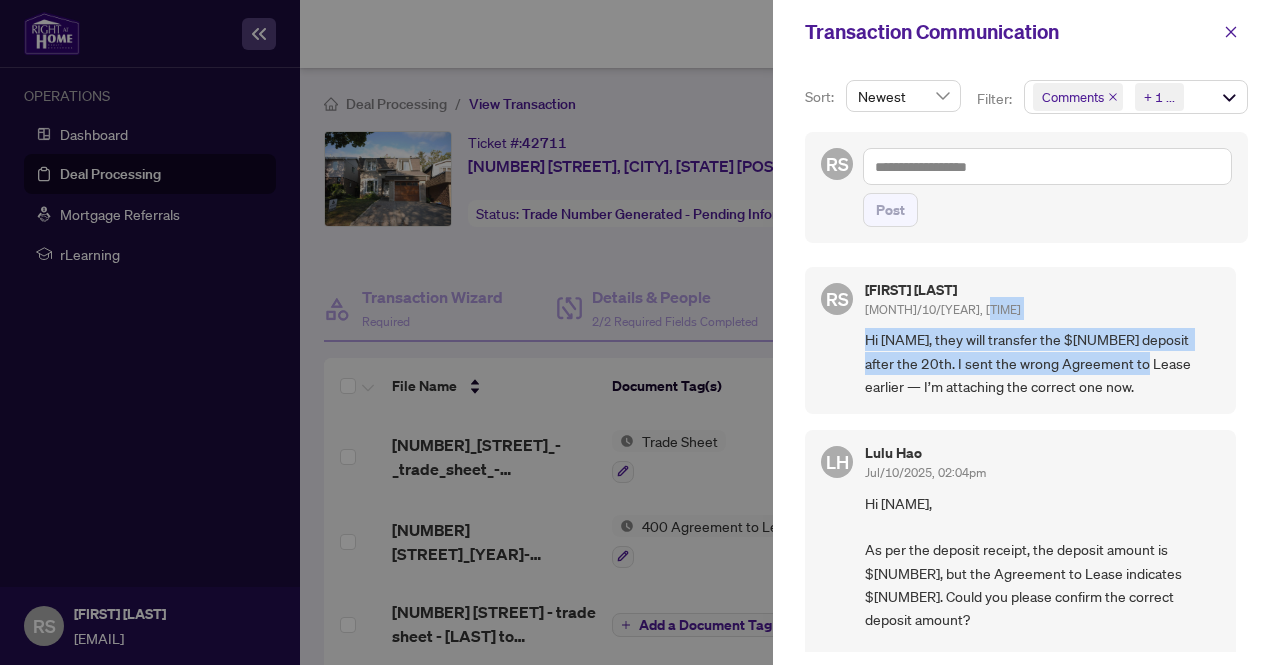 drag, startPoint x: 1224, startPoint y: 311, endPoint x: 1117, endPoint y: 347, distance: 112.89375 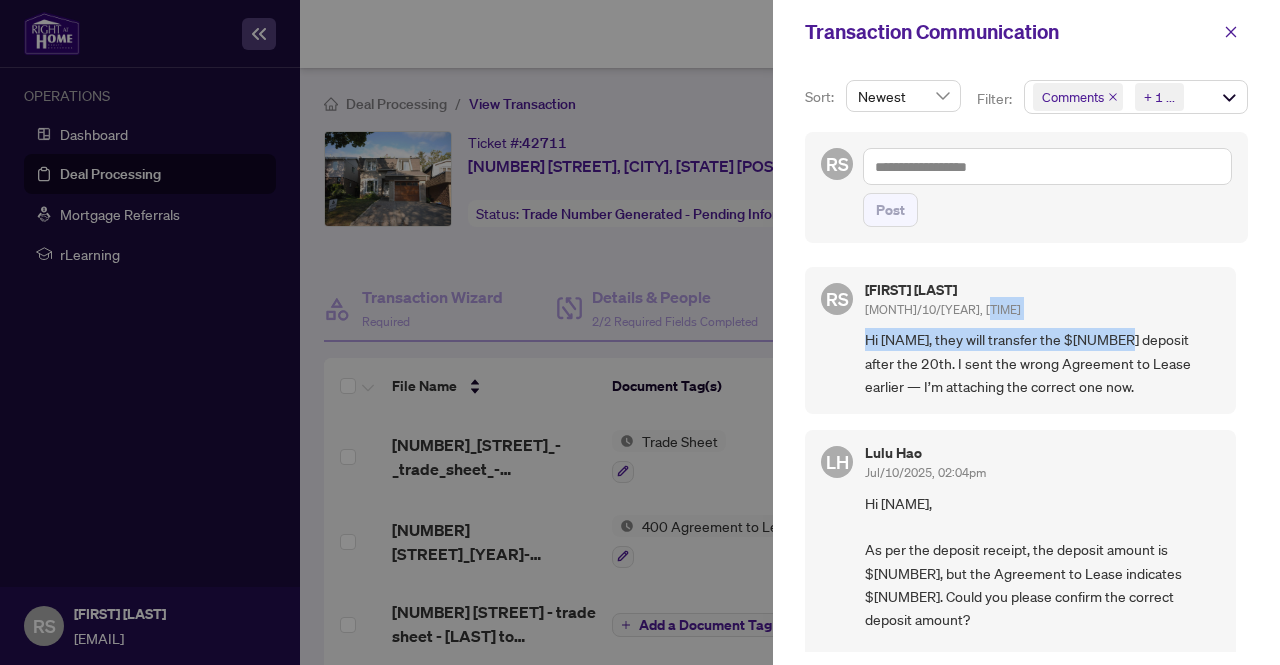 click on "Hi [NAME], they will transfer the $[NUMBER] deposit after the 20th. I sent the wrong Agreement to Lease earlier — I’m attaching the correct one now." at bounding box center (1042, 363) 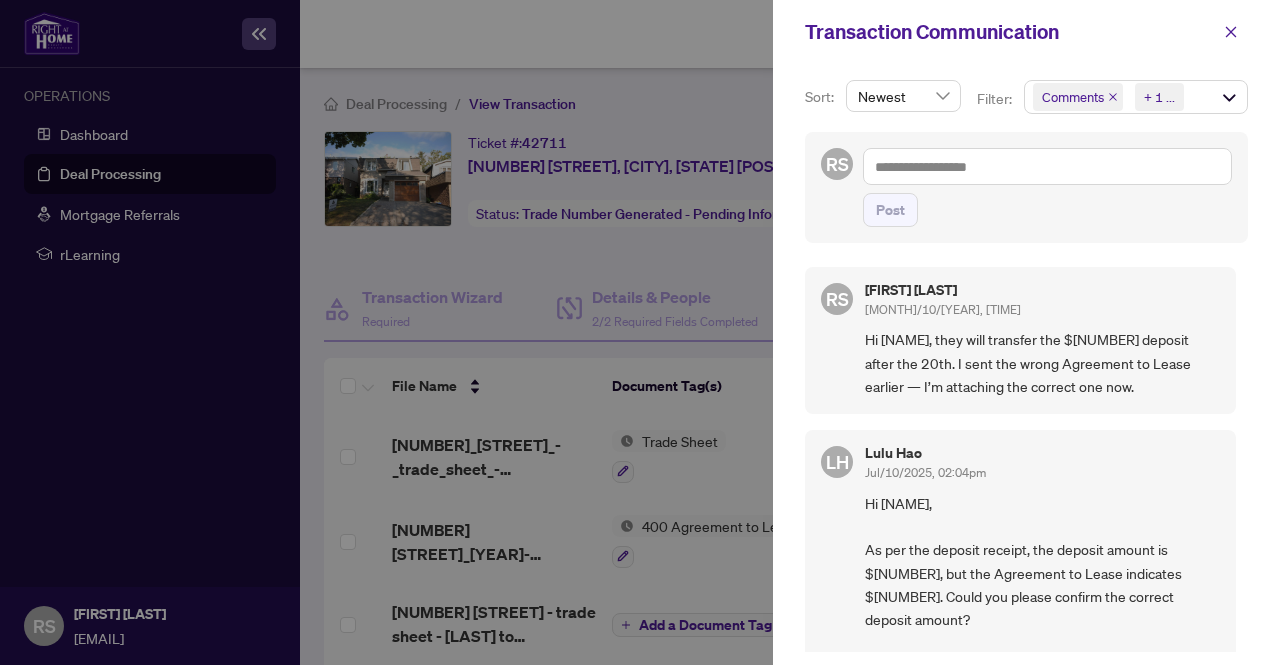drag, startPoint x: 1242, startPoint y: 315, endPoint x: 1222, endPoint y: 309, distance: 20.880613 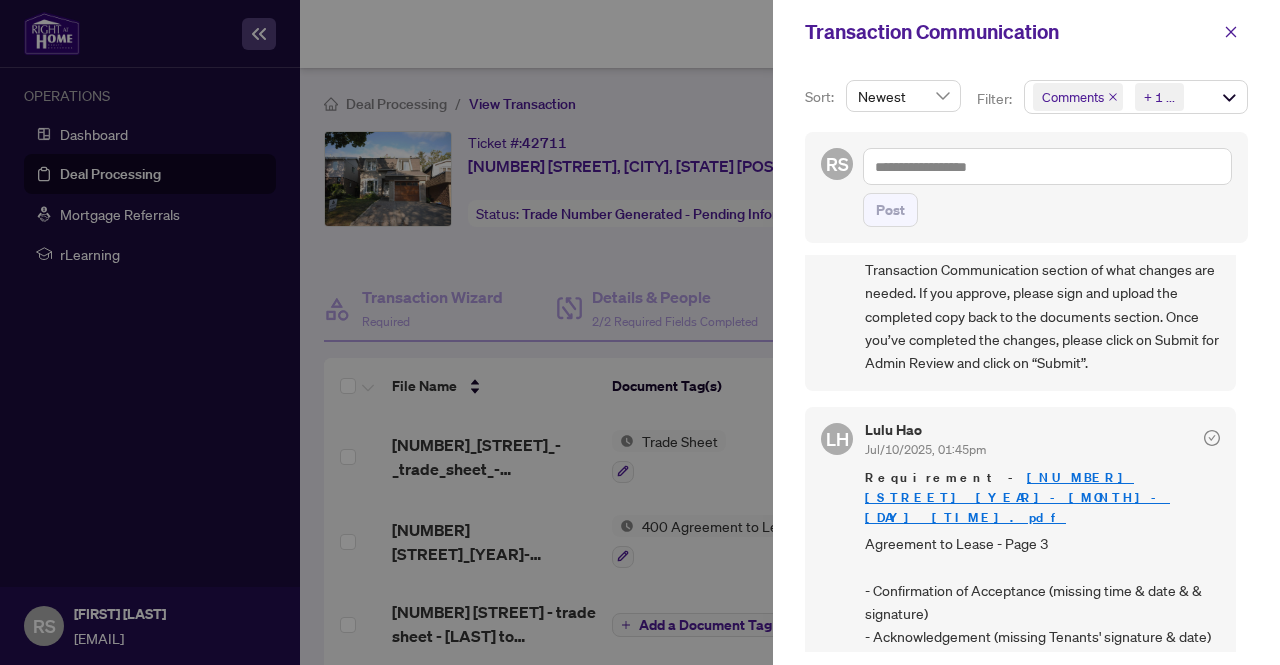 scroll, scrollTop: 897, scrollLeft: 0, axis: vertical 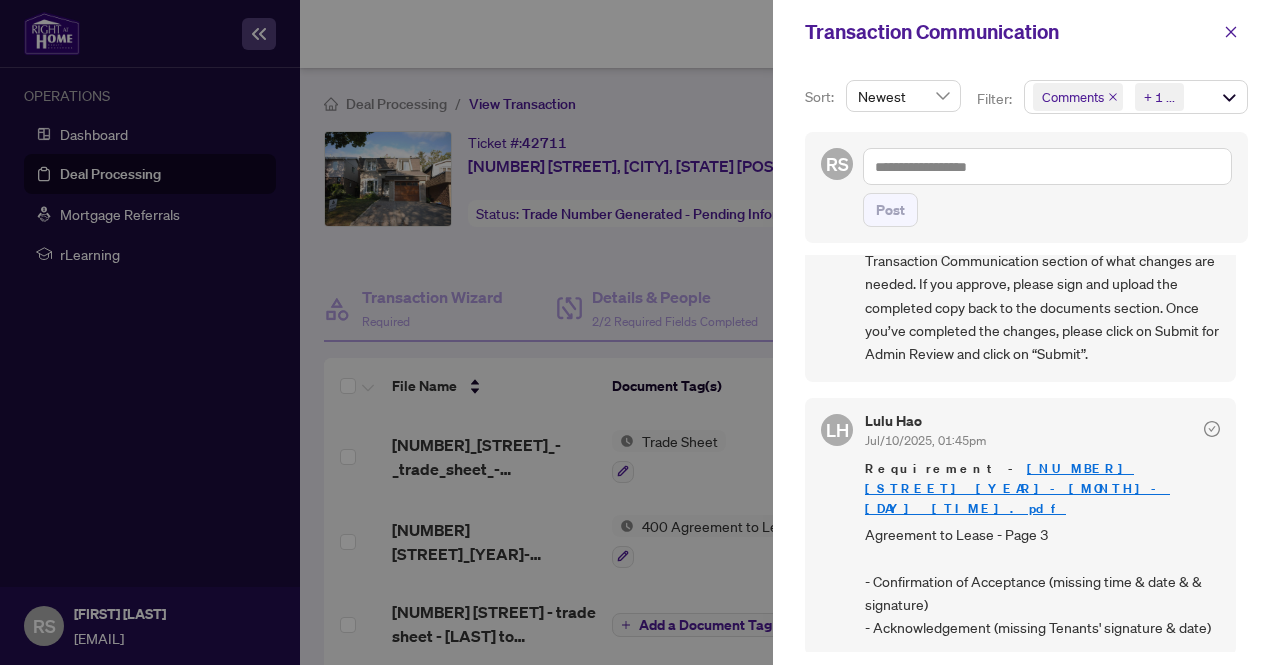 click at bounding box center [640, 332] 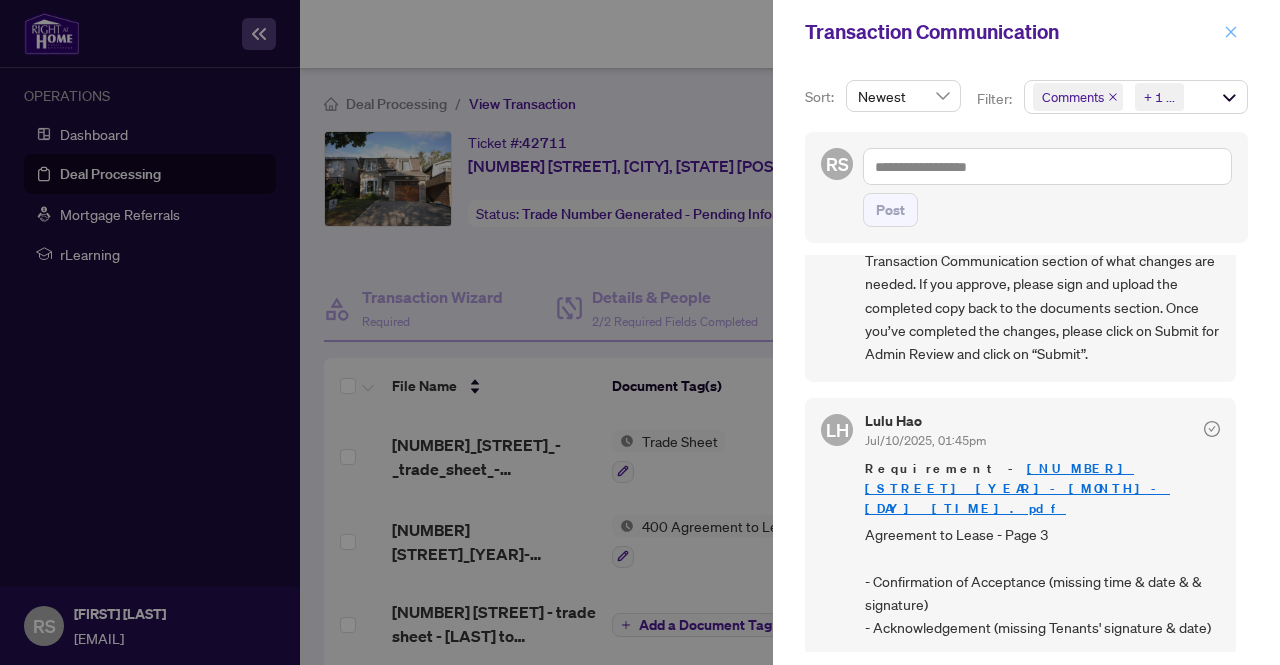 click 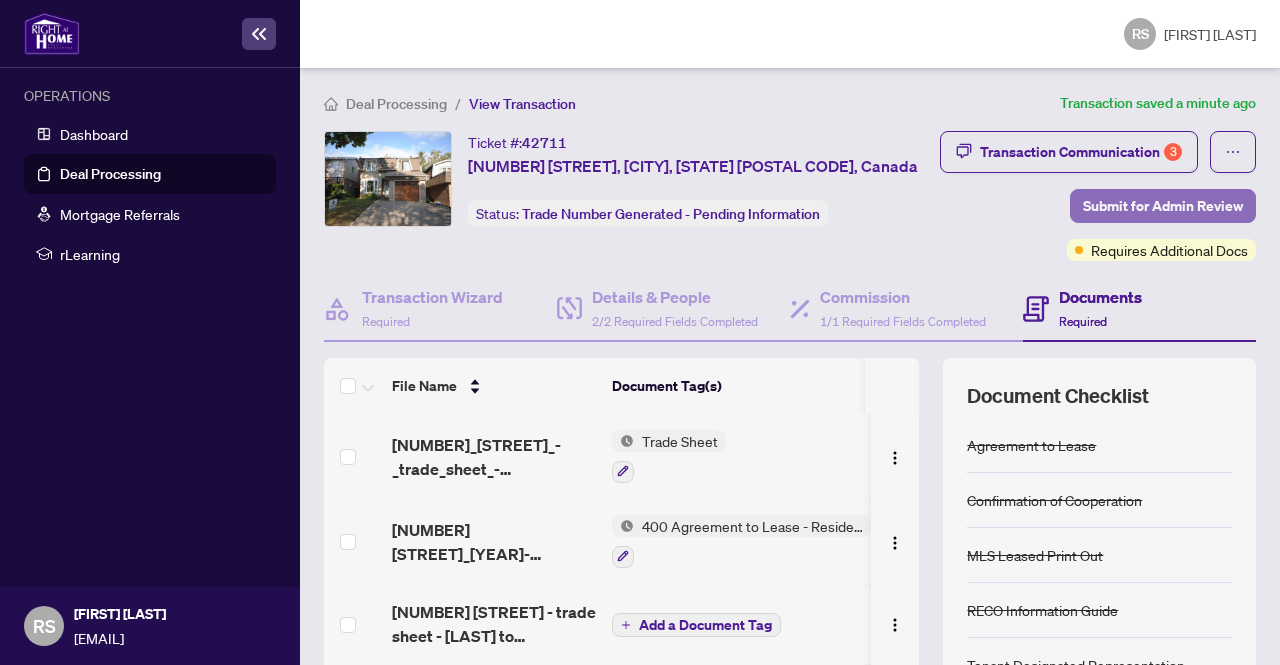 click on "Submit for Admin Review" at bounding box center (1163, 206) 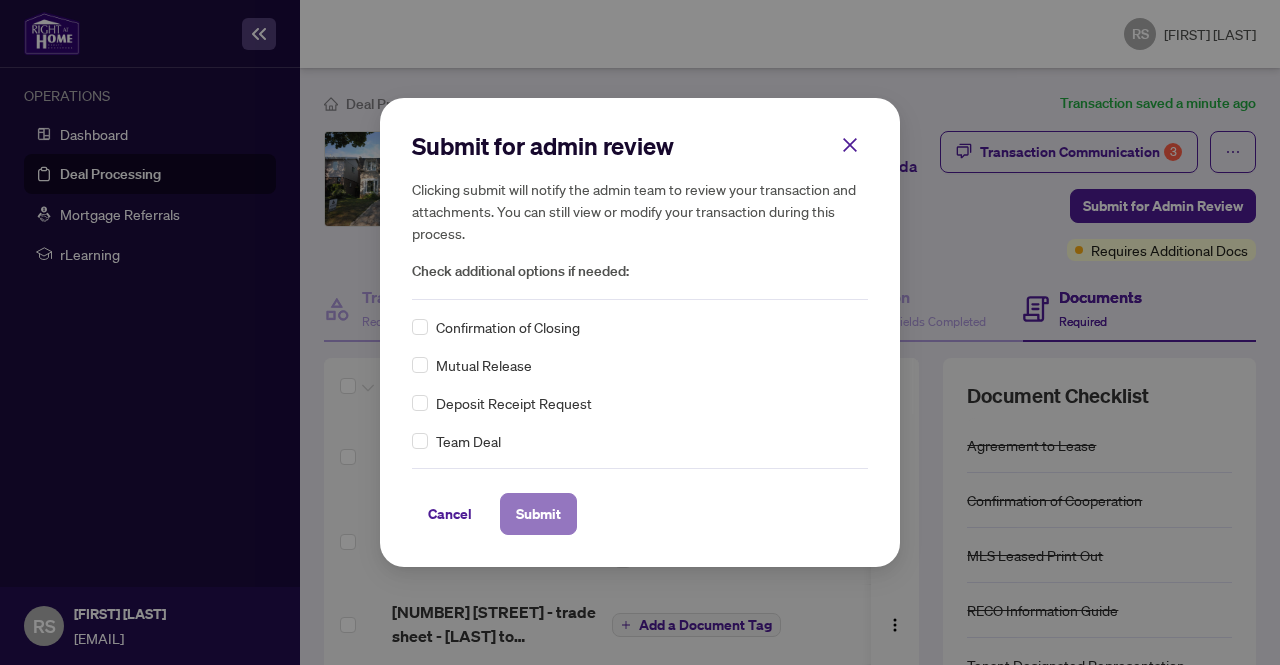 click on "Submit" at bounding box center (538, 514) 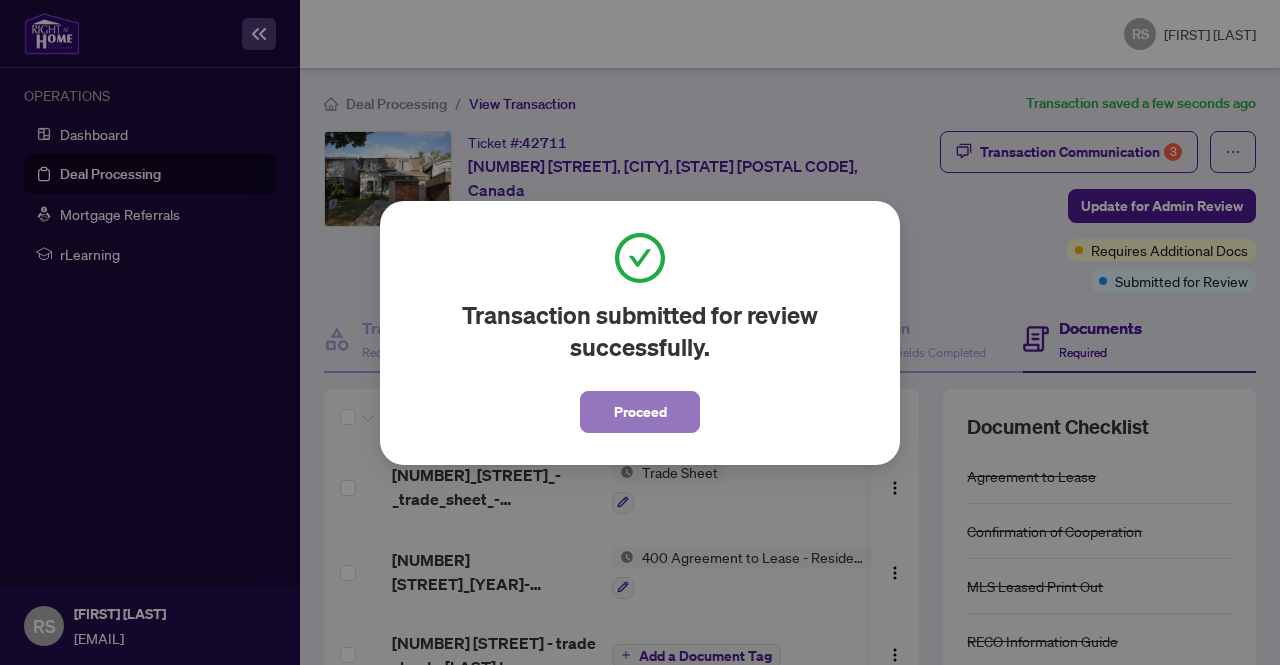 click on "Proceed" at bounding box center [640, 412] 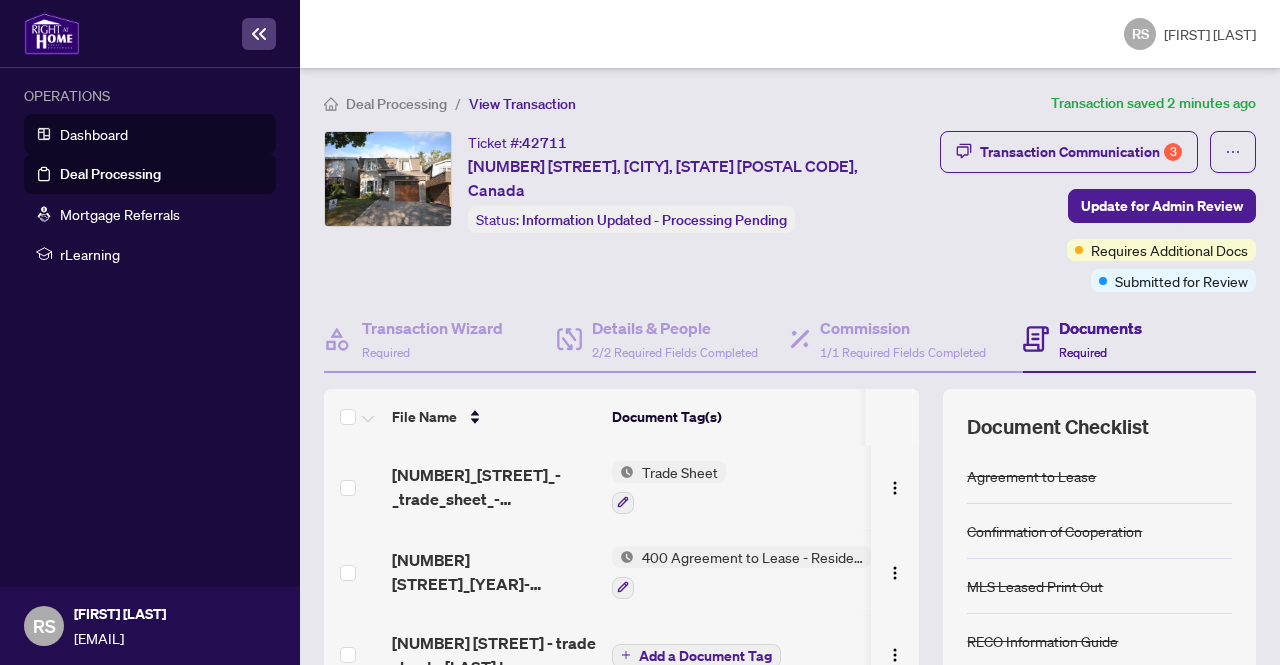 click on "Dashboard" at bounding box center [94, 134] 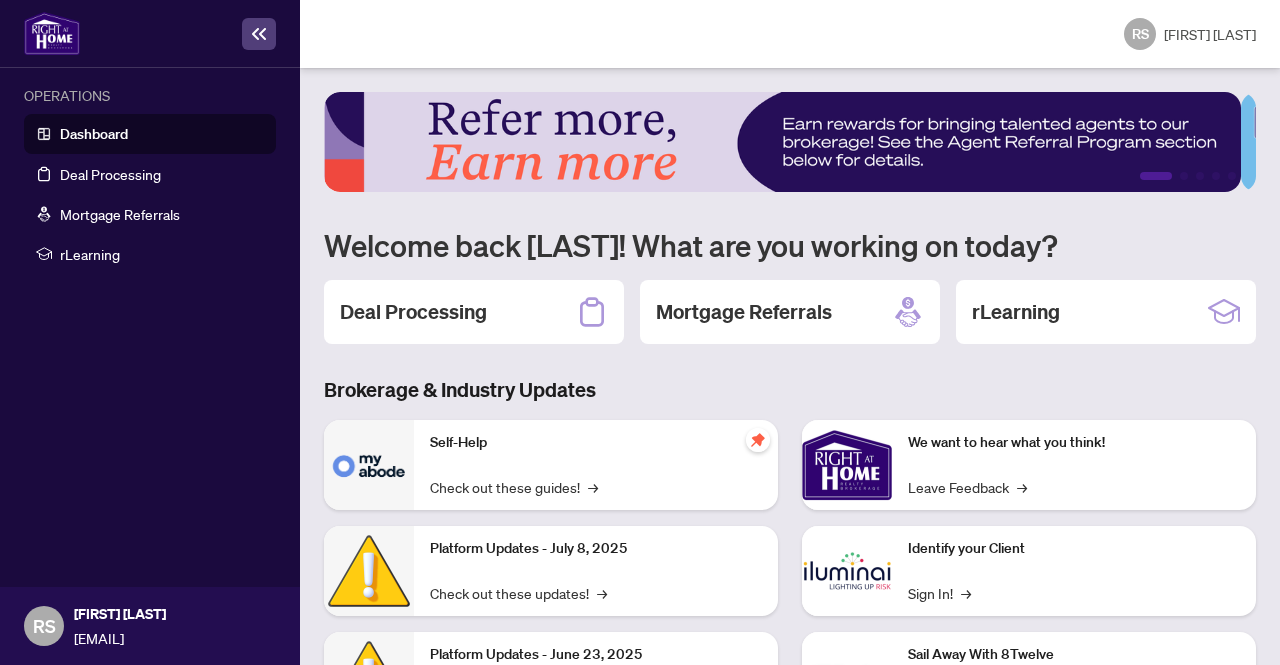 click at bounding box center (52, 33) 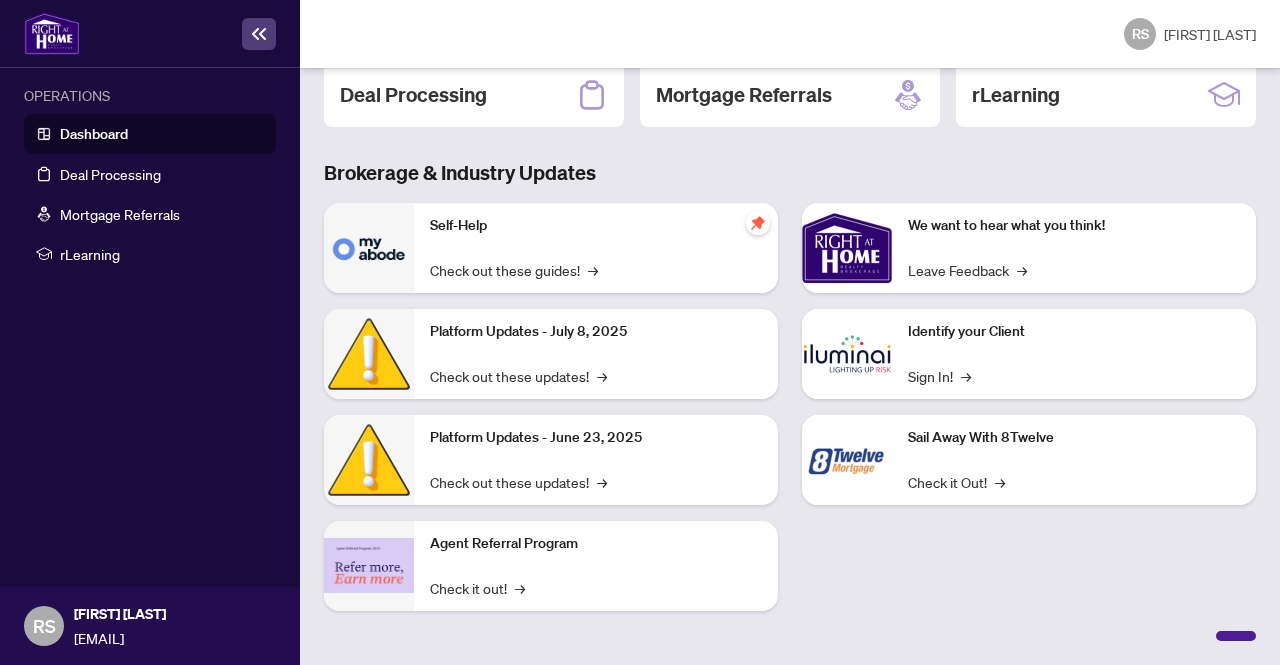 scroll, scrollTop: 278, scrollLeft: 0, axis: vertical 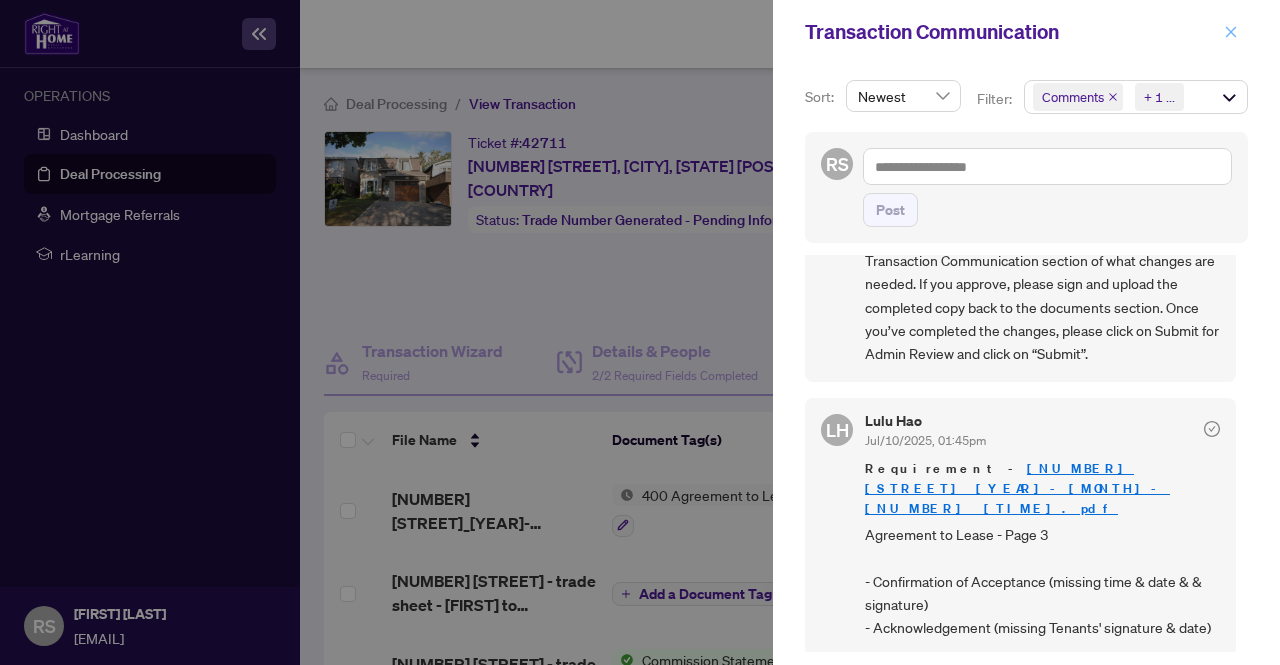 click 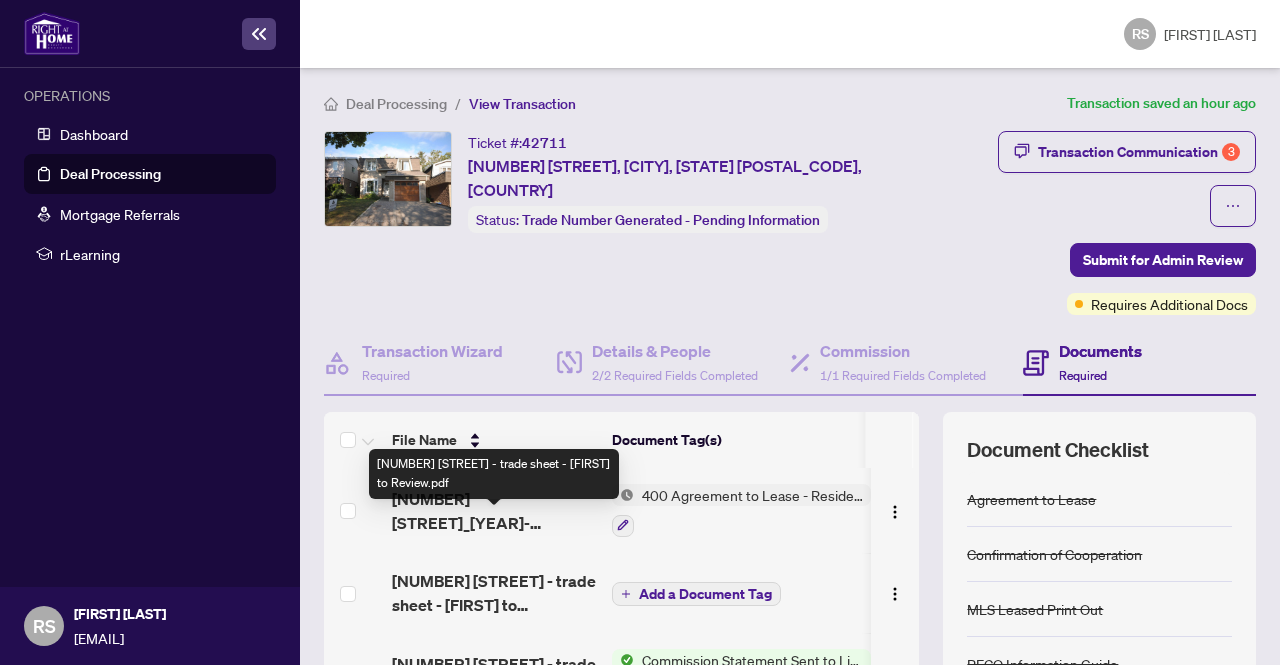 click on "[NUMBER] [STREET] - trade sheet - [LAST] to Review.pdf" at bounding box center [494, 593] 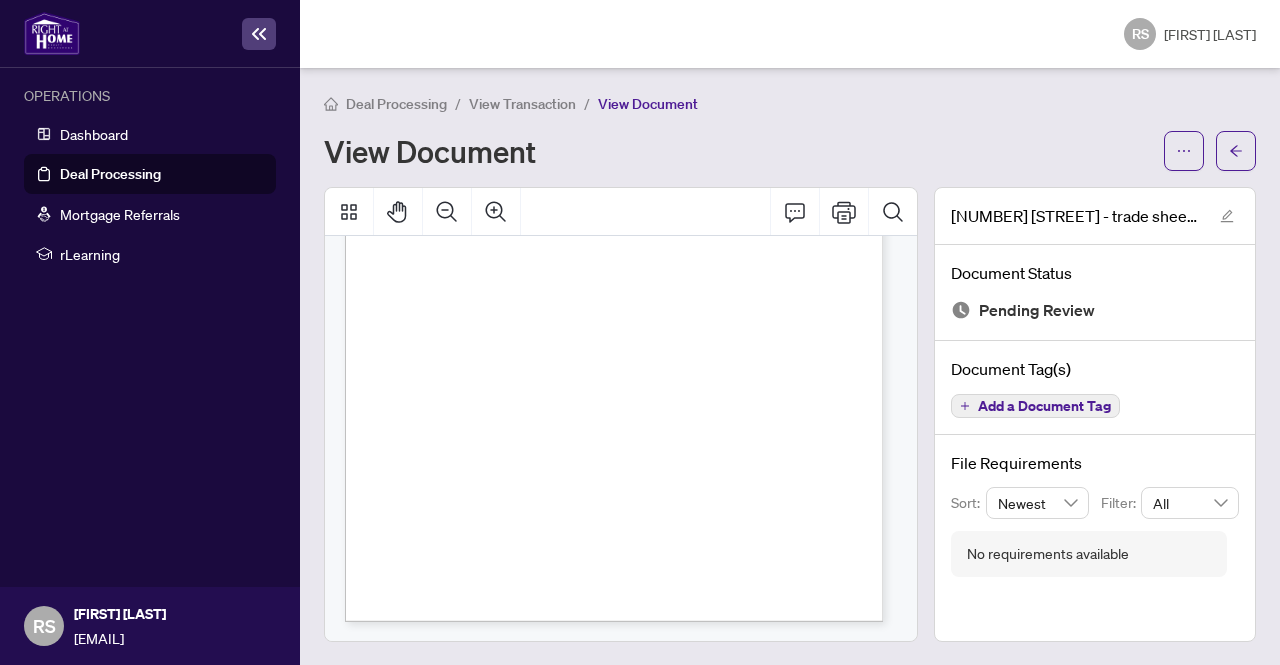 scroll, scrollTop: 346, scrollLeft: 0, axis: vertical 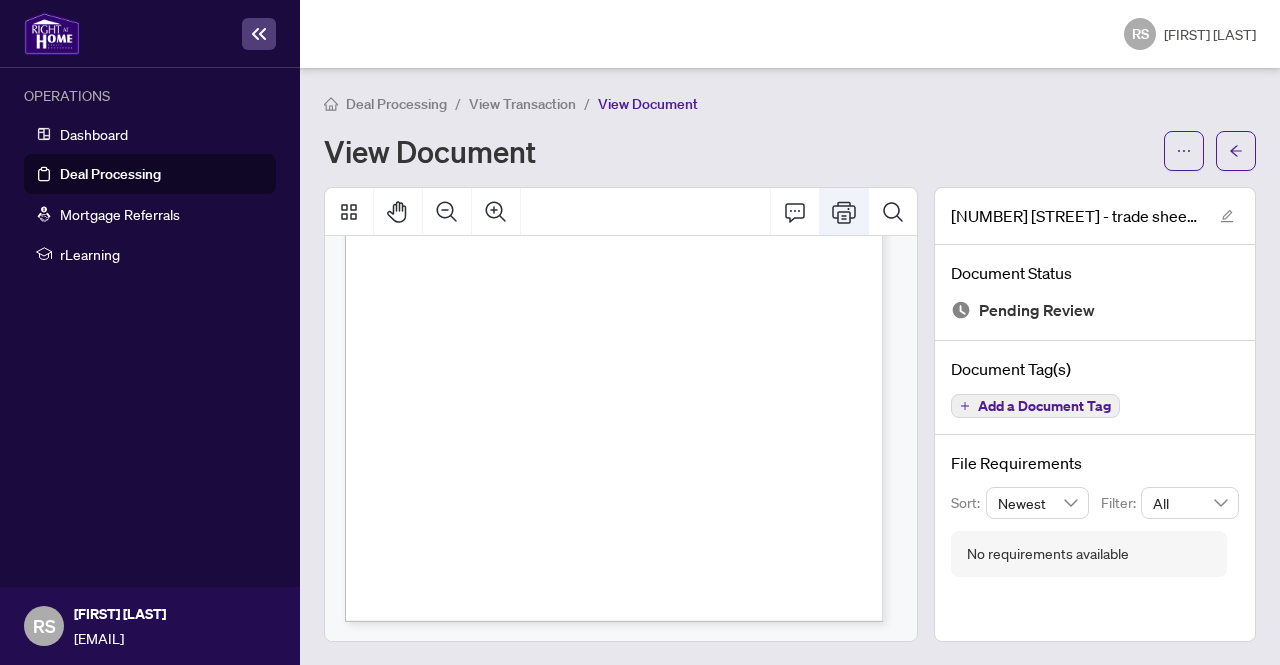 click 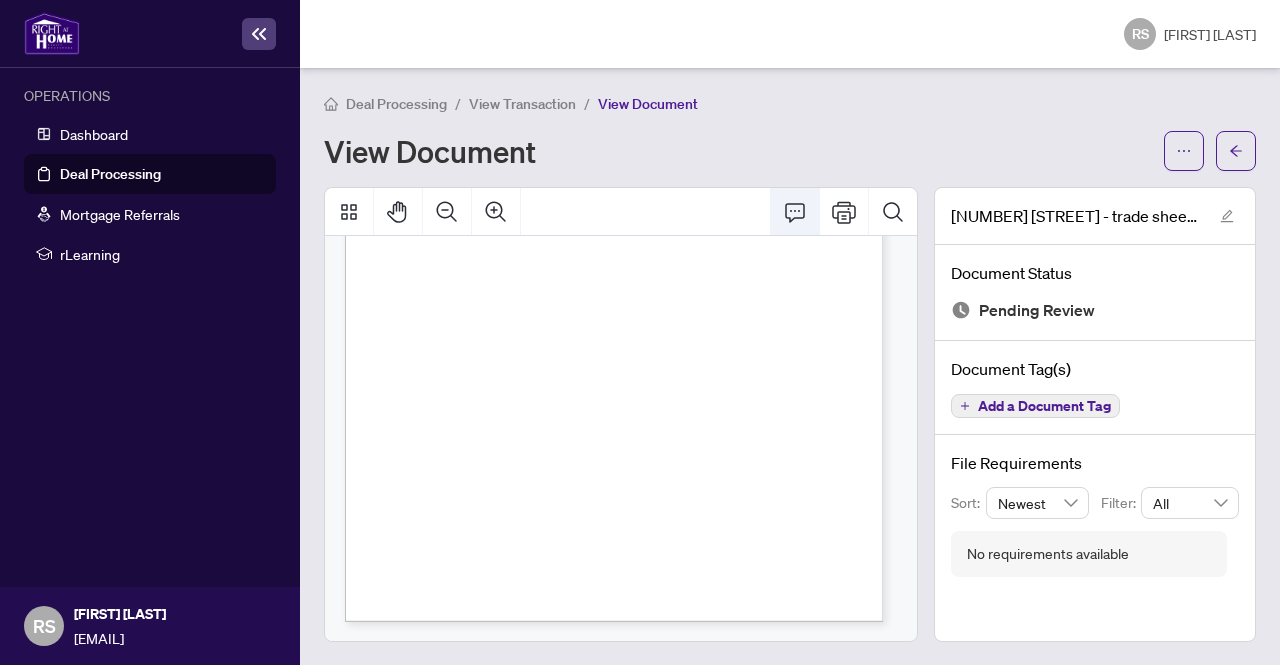 click 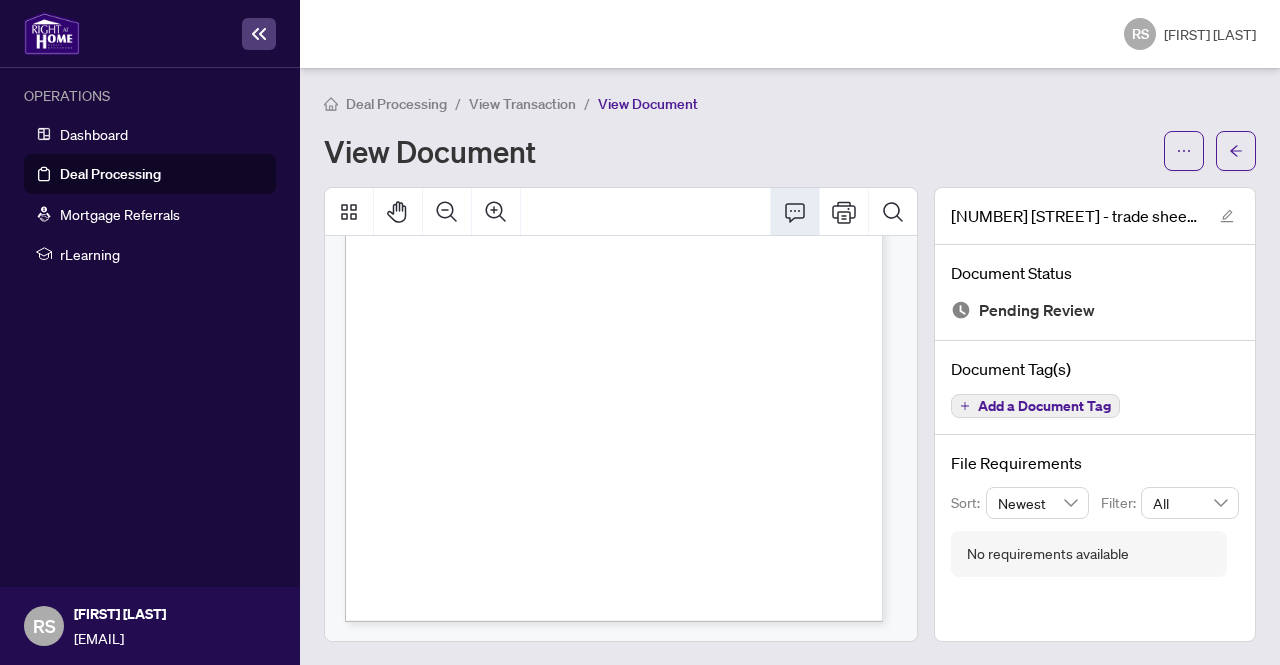 click 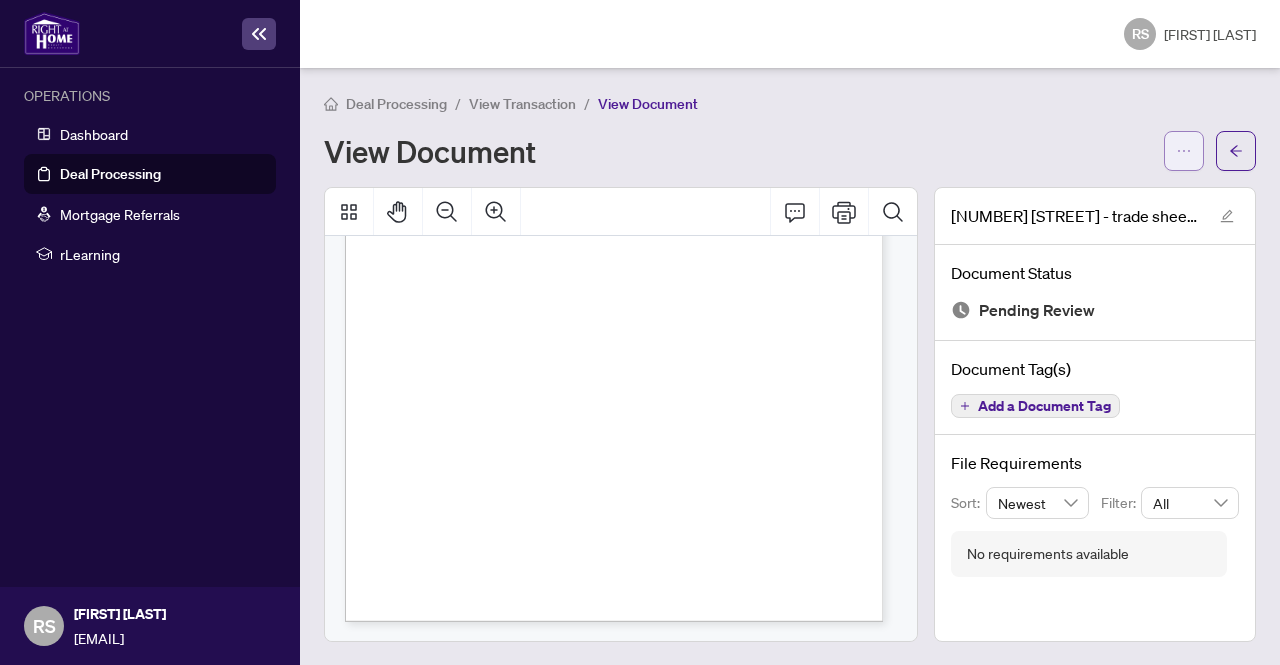 click at bounding box center (1184, 151) 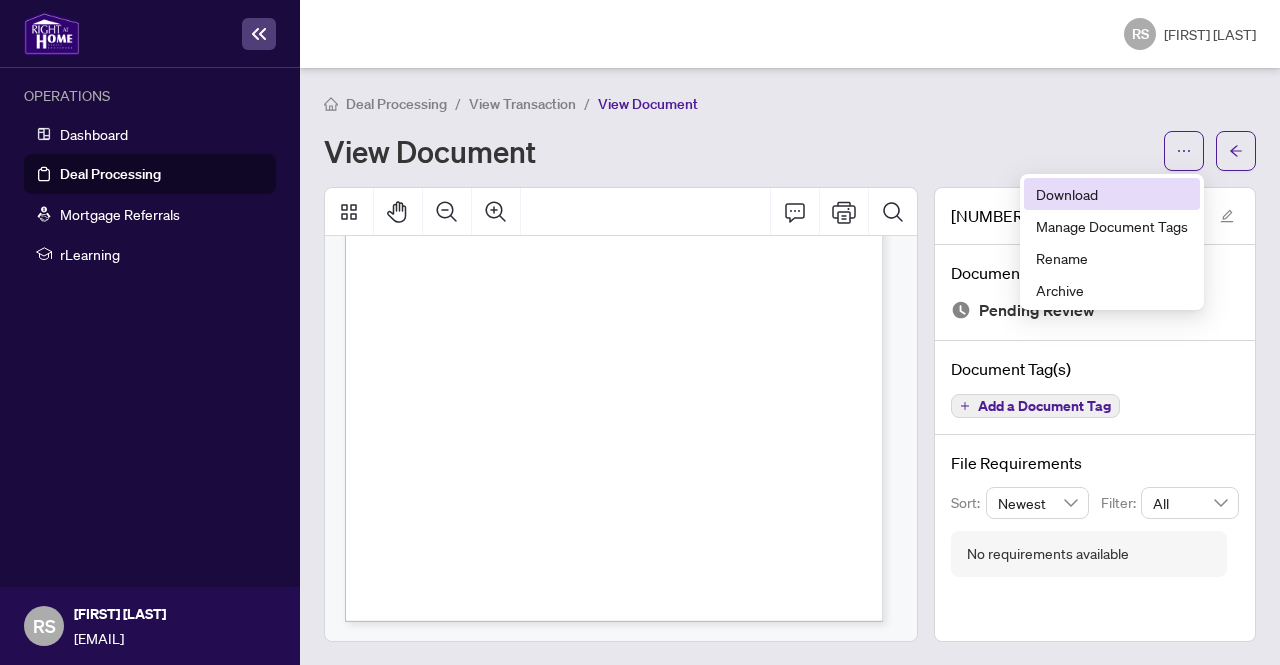 click on "Download" at bounding box center [1112, 194] 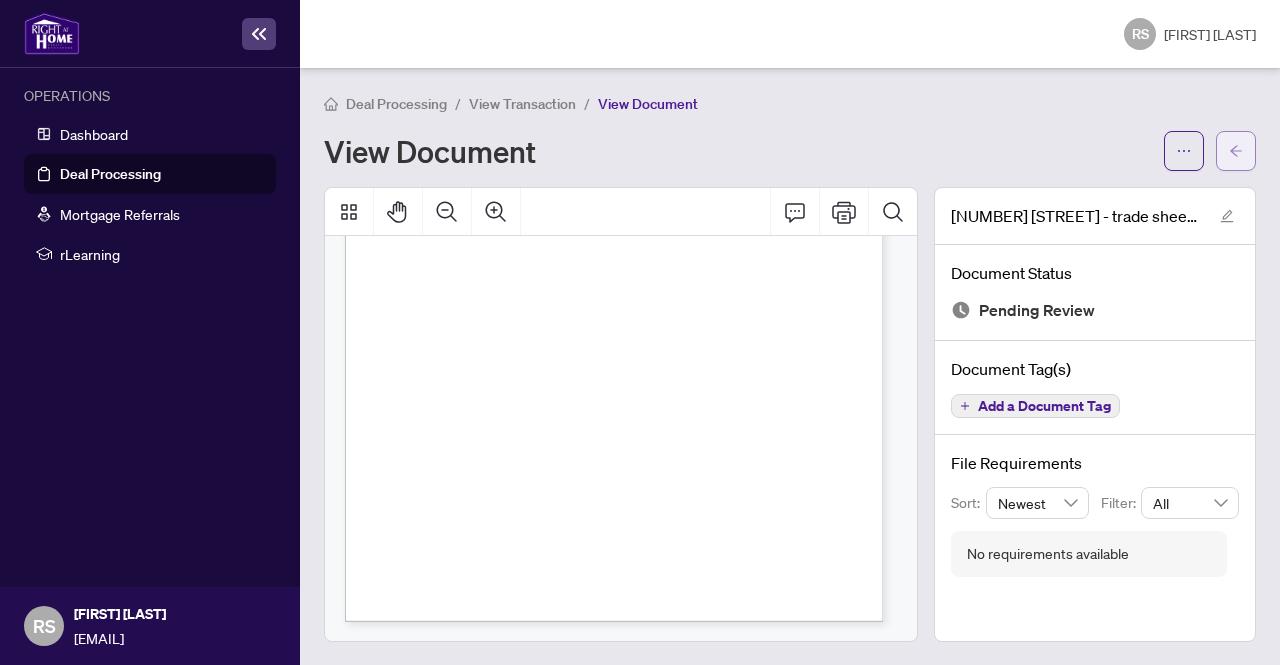 click 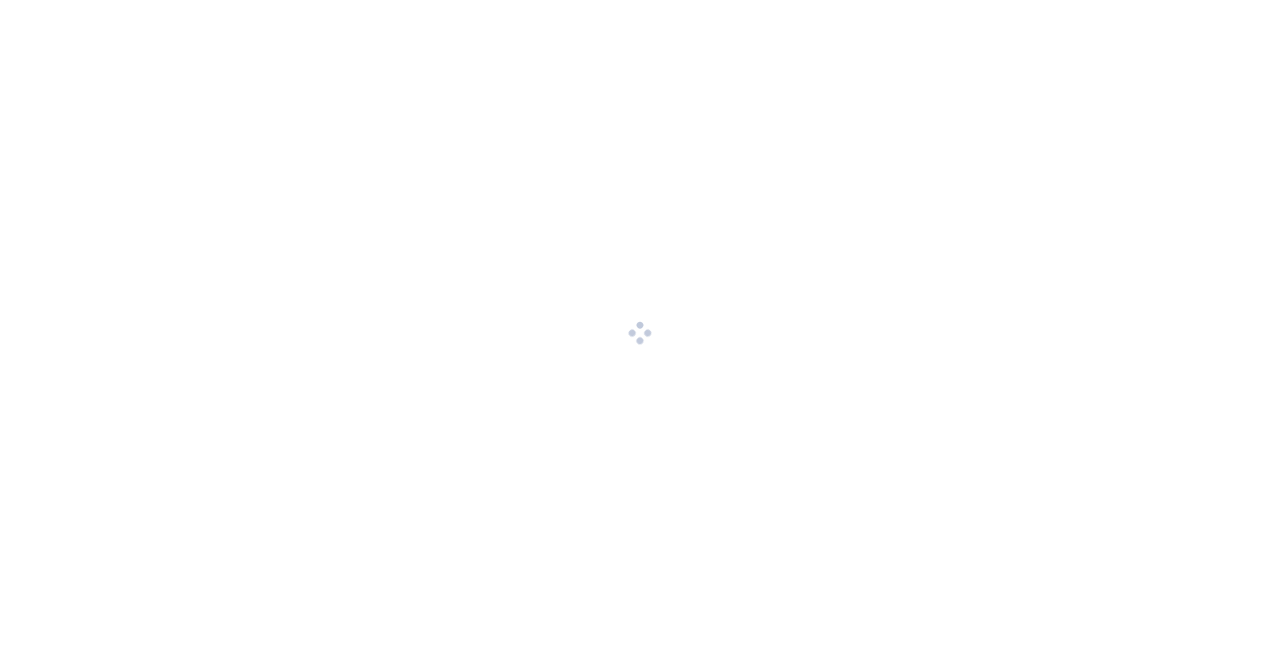 scroll, scrollTop: 0, scrollLeft: 0, axis: both 